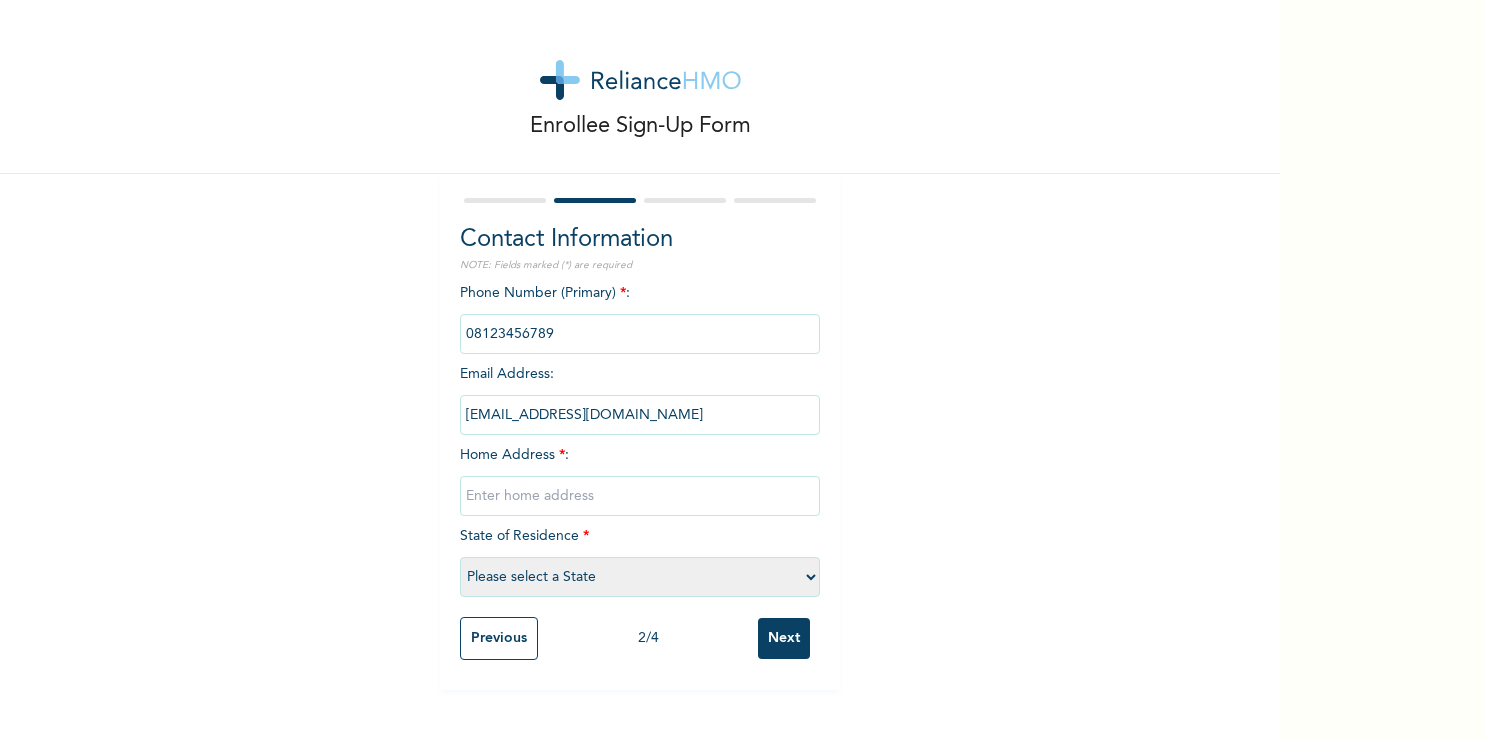 scroll, scrollTop: 0, scrollLeft: 0, axis: both 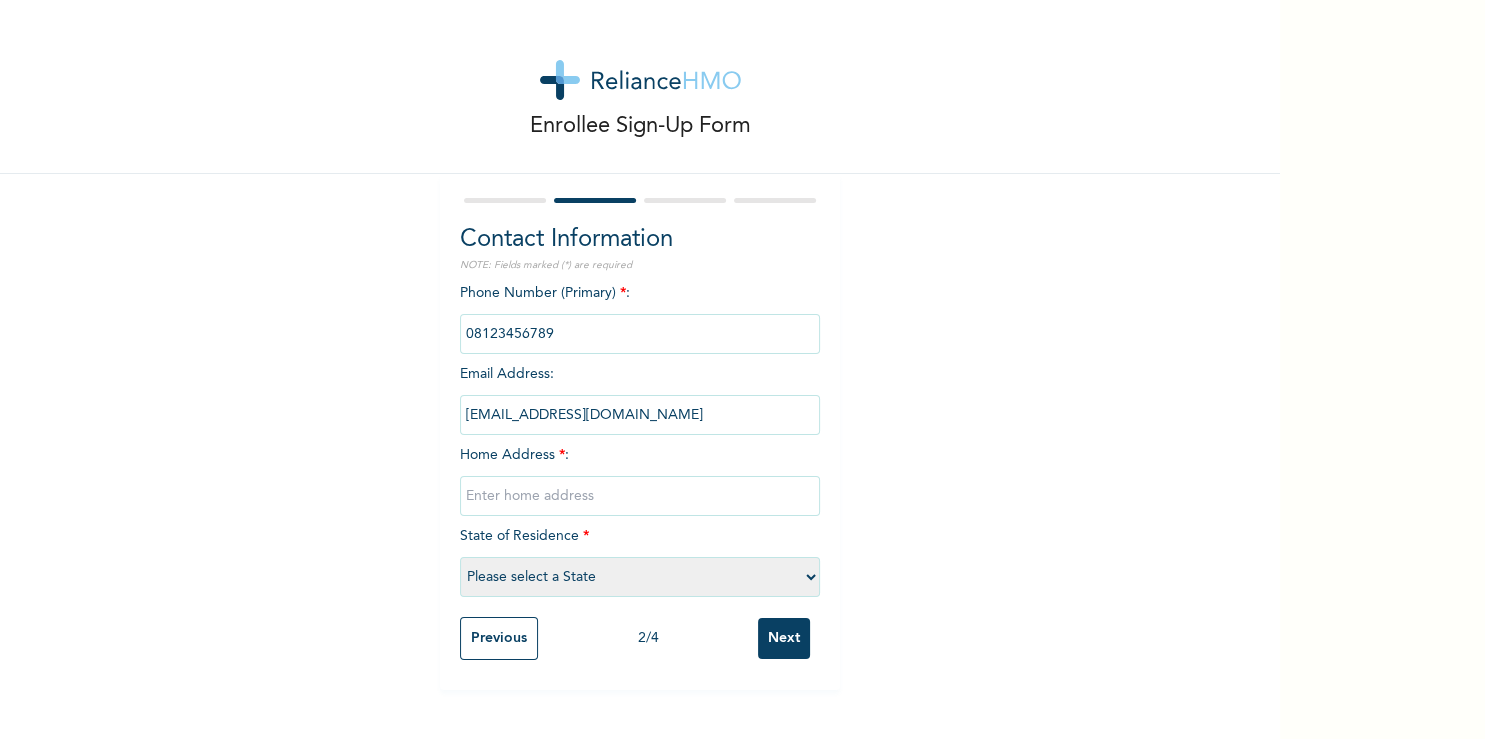 click at bounding box center [640, 334] 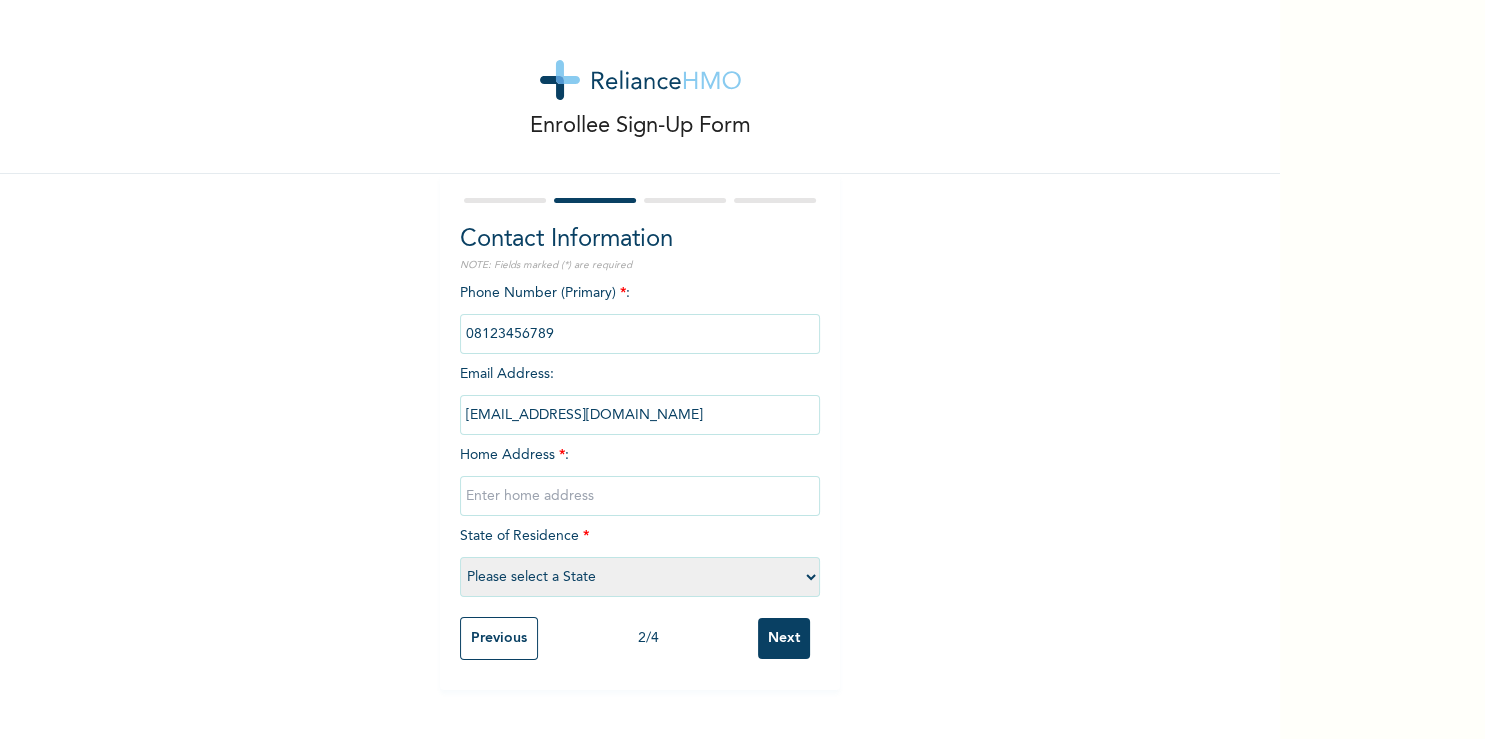 click on "Please select a State [PERSON_NAME] (FCT) [PERSON_NAME] Ibom [GEOGRAPHIC_DATA] Bauchi Bayelsa Benue Borno Cross River [GEOGRAPHIC_DATA] [GEOGRAPHIC_DATA] [GEOGRAPHIC_DATA] Ekiti [GEOGRAPHIC_DATA] Gombe Imo Jigawa [GEOGRAPHIC_DATA] [GEOGRAPHIC_DATA] [GEOGRAPHIC_DATA] [GEOGRAPHIC_DATA] [GEOGRAPHIC_DATA] [GEOGRAPHIC_DATA] [GEOGRAPHIC_DATA] [GEOGRAPHIC_DATA] [GEOGRAPHIC_DATA] [GEOGRAPHIC_DATA] [GEOGRAPHIC_DATA] Osun Oyo Plateau Rivers [GEOGRAPHIC_DATA] [GEOGRAPHIC_DATA] [GEOGRAPHIC_DATA]" at bounding box center (640, 577) 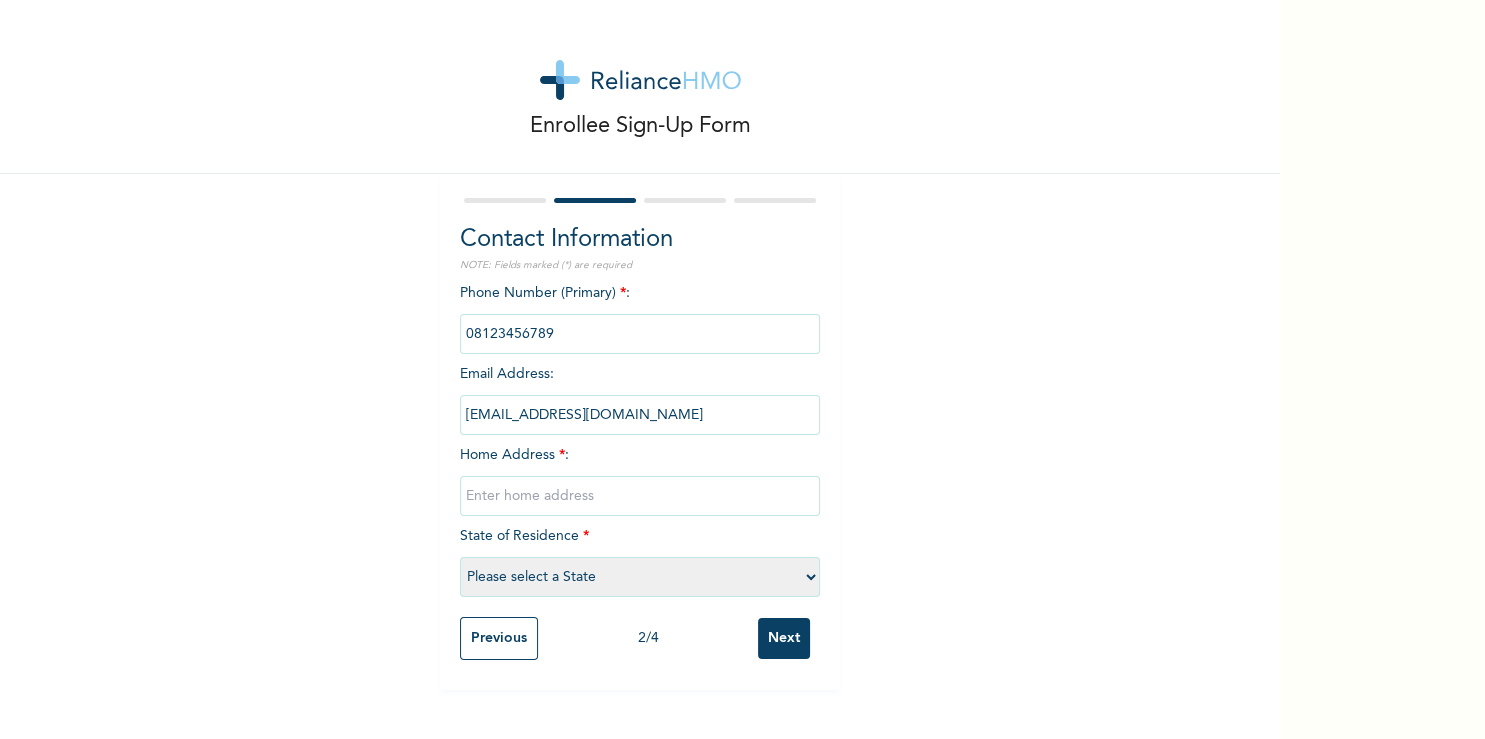 click on "Please select a State [PERSON_NAME] (FCT) [PERSON_NAME] Ibom [GEOGRAPHIC_DATA] Bauchi Bayelsa Benue Borno Cross River [GEOGRAPHIC_DATA] [GEOGRAPHIC_DATA] [GEOGRAPHIC_DATA] Ekiti [GEOGRAPHIC_DATA] Gombe Imo Jigawa [GEOGRAPHIC_DATA] [GEOGRAPHIC_DATA] [GEOGRAPHIC_DATA] [GEOGRAPHIC_DATA] [GEOGRAPHIC_DATA] [GEOGRAPHIC_DATA] [GEOGRAPHIC_DATA] [GEOGRAPHIC_DATA] [GEOGRAPHIC_DATA] [GEOGRAPHIC_DATA] [GEOGRAPHIC_DATA] Osun Oyo Plateau Rivers [GEOGRAPHIC_DATA] [GEOGRAPHIC_DATA] [GEOGRAPHIC_DATA]" at bounding box center (640, 577) 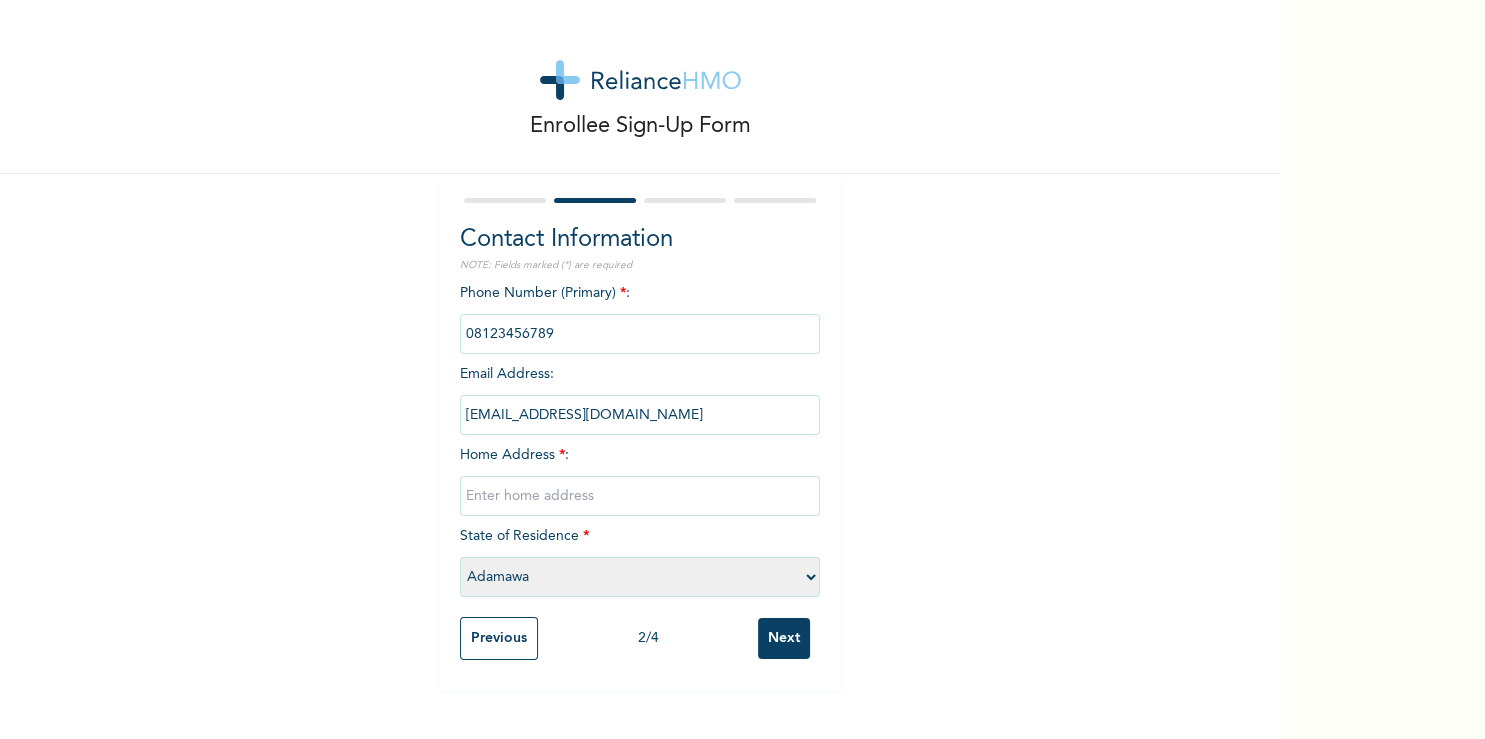click on "Adamawa" at bounding box center (0, 0) 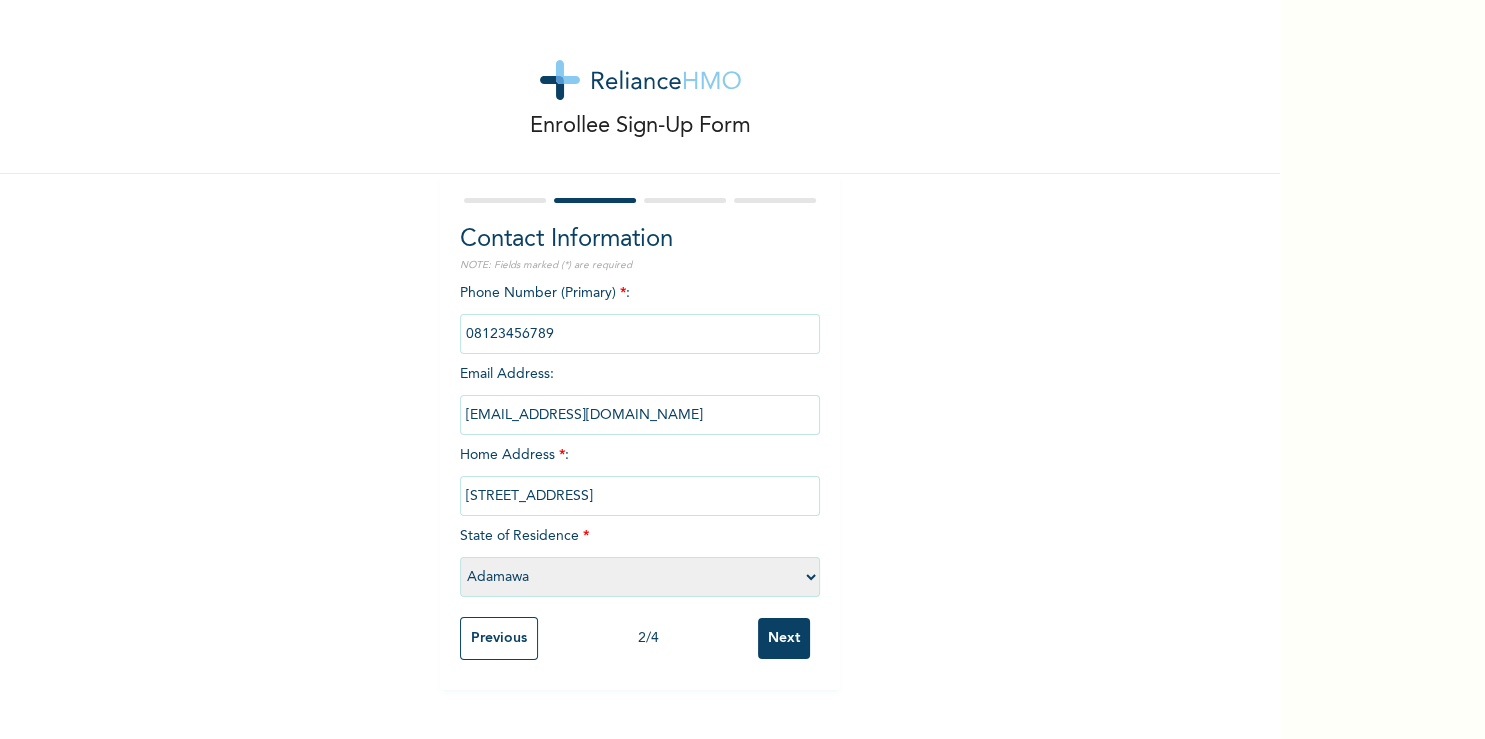 type on "[STREET_ADDRESS]" 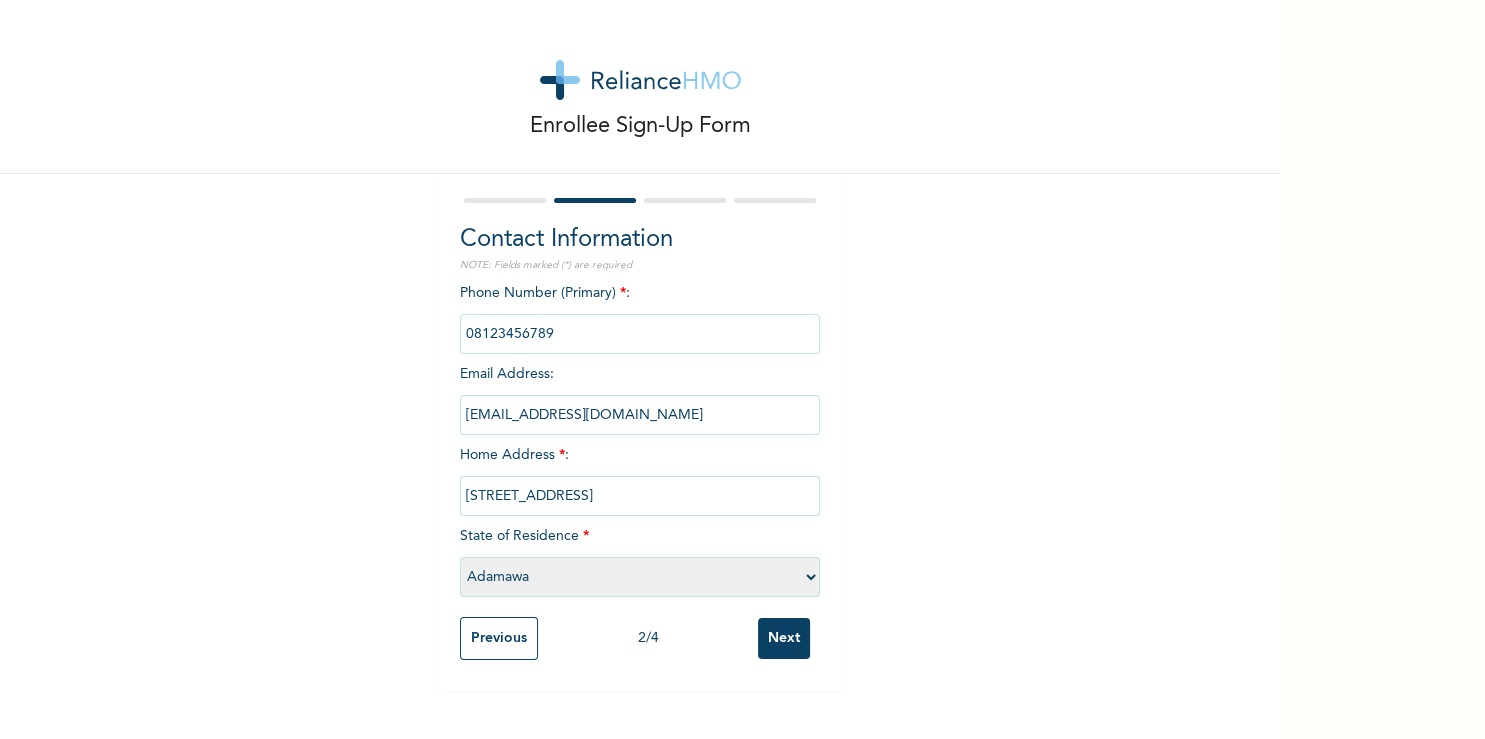 click on "Please select a State [PERSON_NAME] (FCT) [PERSON_NAME] Ibom [GEOGRAPHIC_DATA] Bauchi Bayelsa Benue Borno Cross River [GEOGRAPHIC_DATA] [GEOGRAPHIC_DATA] [GEOGRAPHIC_DATA] Ekiti [GEOGRAPHIC_DATA] Gombe Imo Jigawa [GEOGRAPHIC_DATA] [GEOGRAPHIC_DATA] [GEOGRAPHIC_DATA] [GEOGRAPHIC_DATA] [GEOGRAPHIC_DATA] [GEOGRAPHIC_DATA] [GEOGRAPHIC_DATA] [GEOGRAPHIC_DATA] [GEOGRAPHIC_DATA] [GEOGRAPHIC_DATA] [GEOGRAPHIC_DATA] Osun Oyo Plateau Rivers [GEOGRAPHIC_DATA] [GEOGRAPHIC_DATA] [GEOGRAPHIC_DATA]" at bounding box center [640, 577] 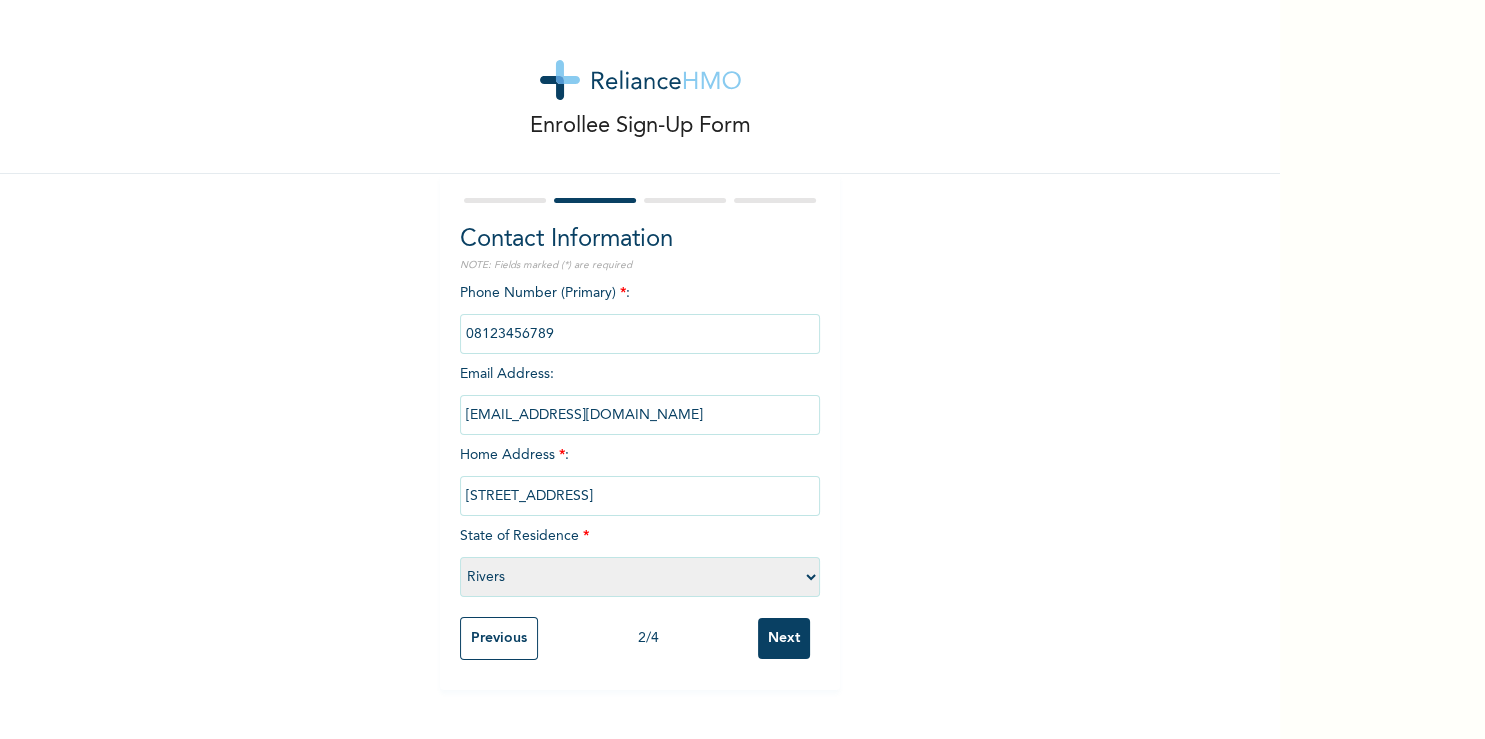 click on "Rivers" at bounding box center (0, 0) 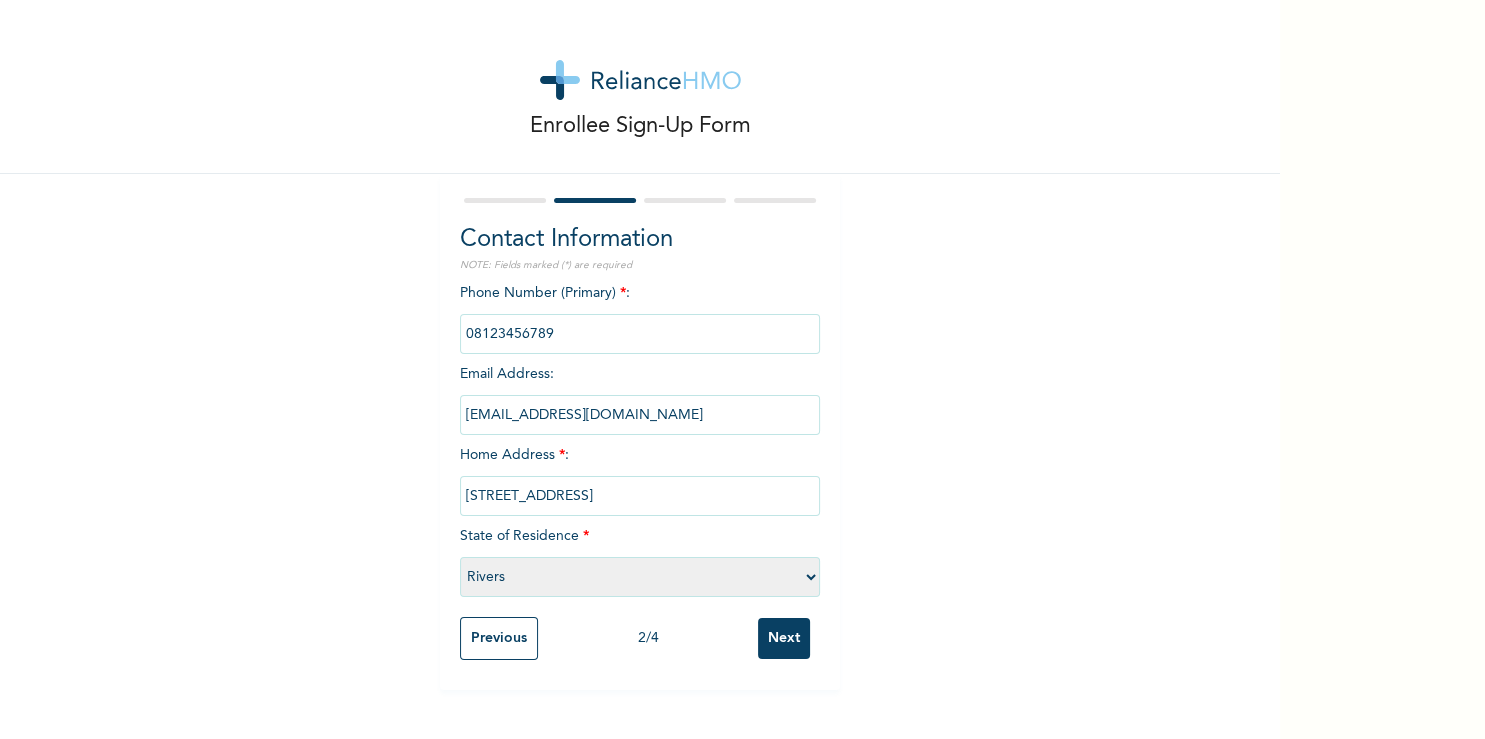 click on "Please select a State [PERSON_NAME] (FCT) [PERSON_NAME] Ibom [GEOGRAPHIC_DATA] Bauchi Bayelsa Benue Borno Cross River [GEOGRAPHIC_DATA] [GEOGRAPHIC_DATA] [GEOGRAPHIC_DATA] Ekiti [GEOGRAPHIC_DATA] Gombe Imo Jigawa [GEOGRAPHIC_DATA] [GEOGRAPHIC_DATA] [GEOGRAPHIC_DATA] [GEOGRAPHIC_DATA] [GEOGRAPHIC_DATA] [GEOGRAPHIC_DATA] [GEOGRAPHIC_DATA] [GEOGRAPHIC_DATA] [GEOGRAPHIC_DATA] [GEOGRAPHIC_DATA] [GEOGRAPHIC_DATA] Osun Oyo Plateau Rivers [GEOGRAPHIC_DATA] [GEOGRAPHIC_DATA] [GEOGRAPHIC_DATA]" at bounding box center (640, 577) 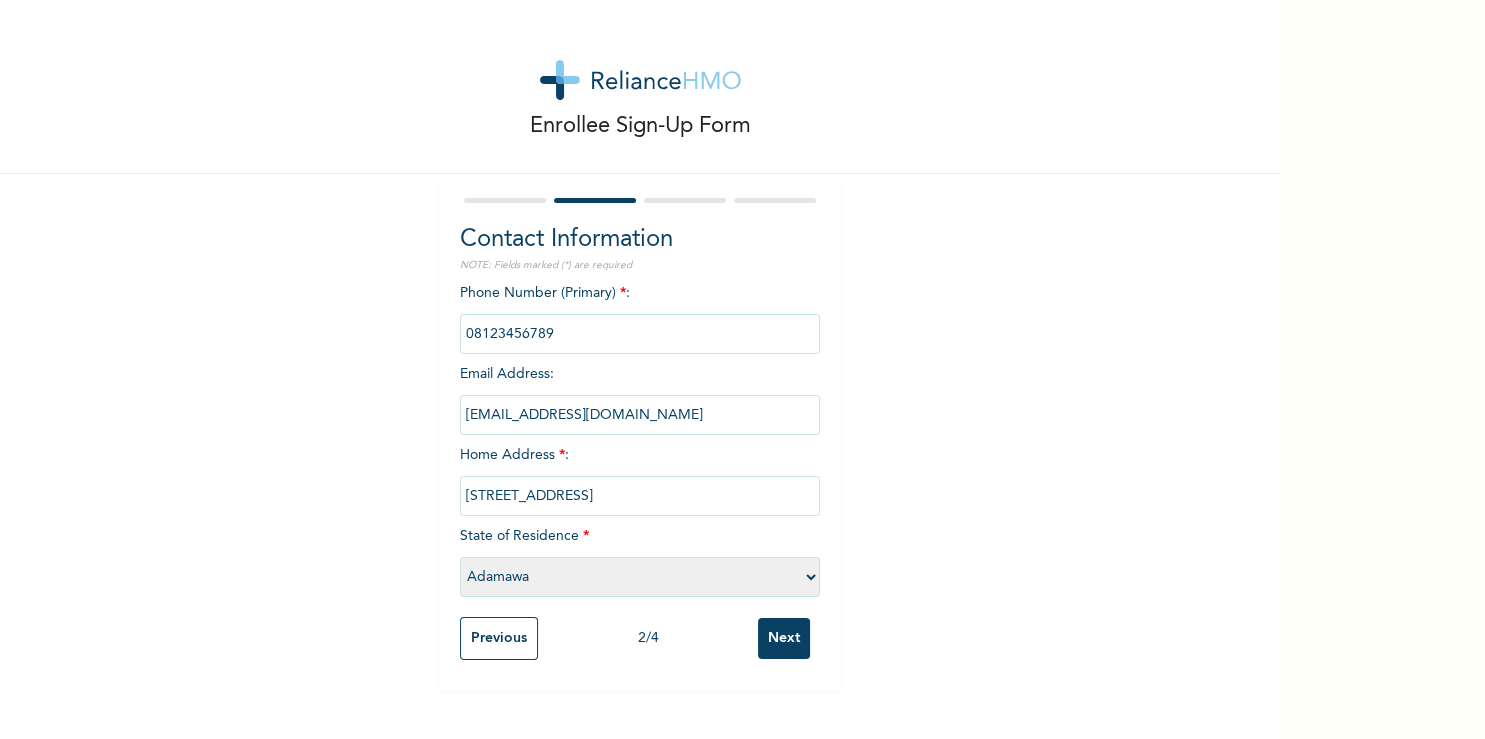 click on "Adamawa" at bounding box center (0, 0) 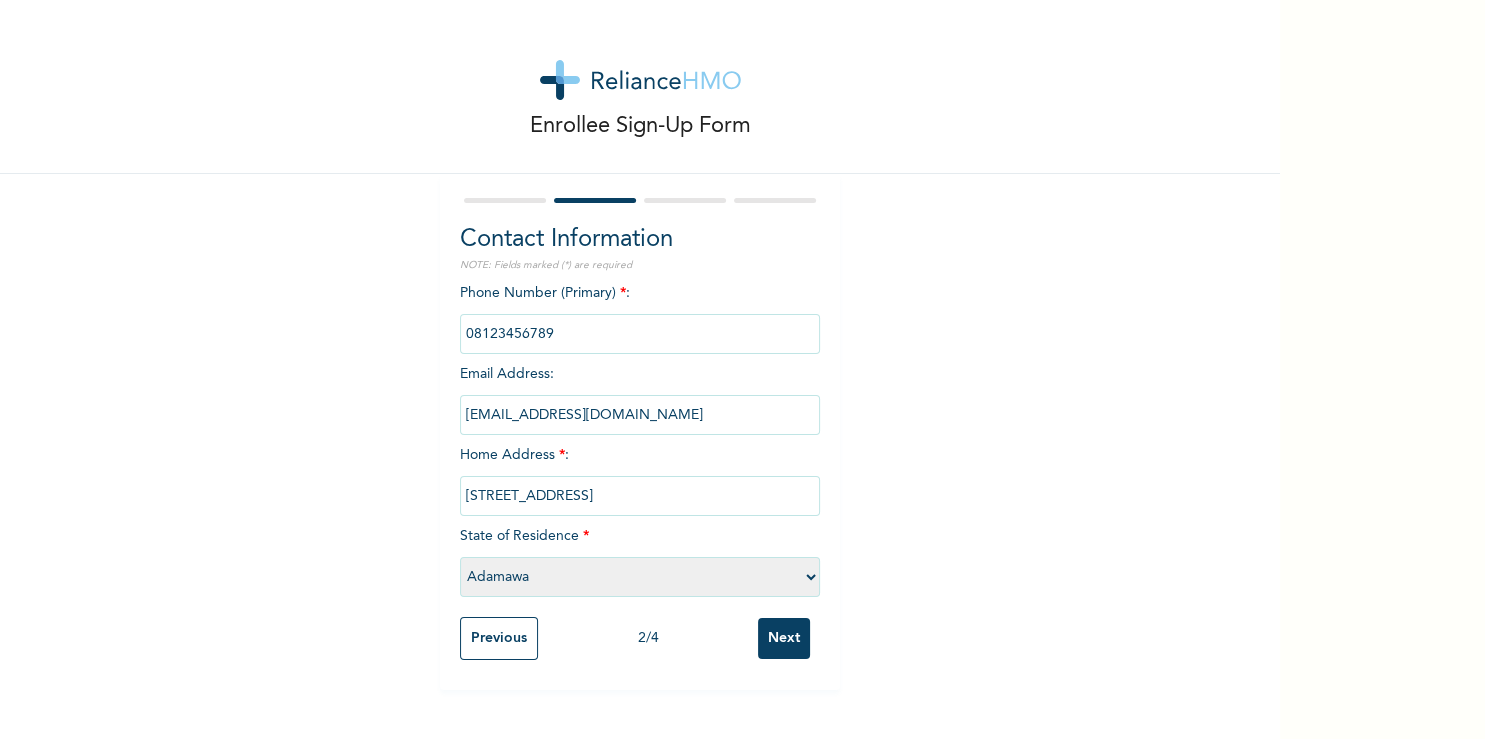 click on "Please select a State [PERSON_NAME] (FCT) [PERSON_NAME] Ibom [GEOGRAPHIC_DATA] Bauchi Bayelsa Benue Borno Cross River [GEOGRAPHIC_DATA] [GEOGRAPHIC_DATA] [GEOGRAPHIC_DATA] Ekiti [GEOGRAPHIC_DATA] Gombe Imo Jigawa [GEOGRAPHIC_DATA] [GEOGRAPHIC_DATA] [GEOGRAPHIC_DATA] [GEOGRAPHIC_DATA] [GEOGRAPHIC_DATA] [GEOGRAPHIC_DATA] [GEOGRAPHIC_DATA] [GEOGRAPHIC_DATA] [GEOGRAPHIC_DATA] [GEOGRAPHIC_DATA] [GEOGRAPHIC_DATA] Osun Oyo Plateau Rivers [GEOGRAPHIC_DATA] [GEOGRAPHIC_DATA] [GEOGRAPHIC_DATA]" at bounding box center (640, 577) 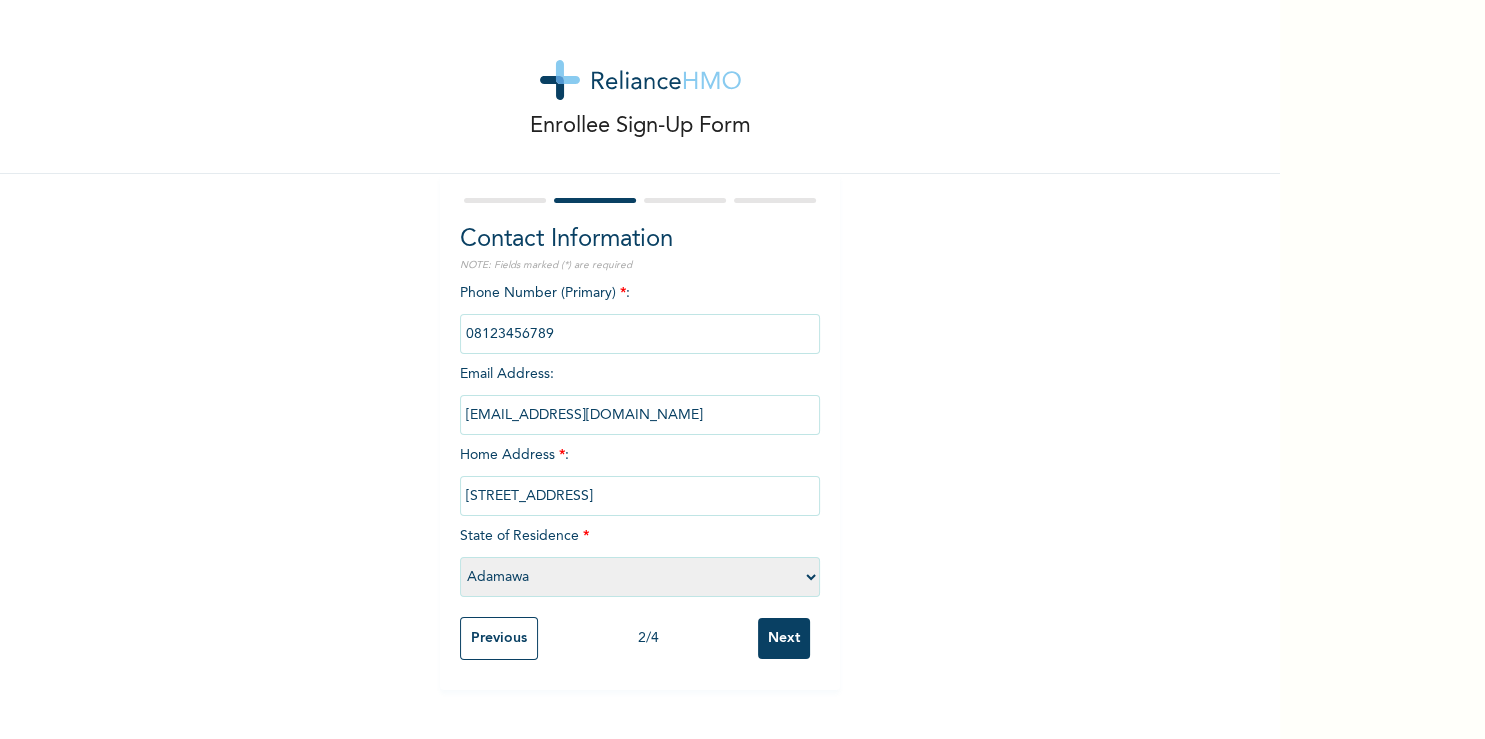 click on "Next" at bounding box center [784, 638] 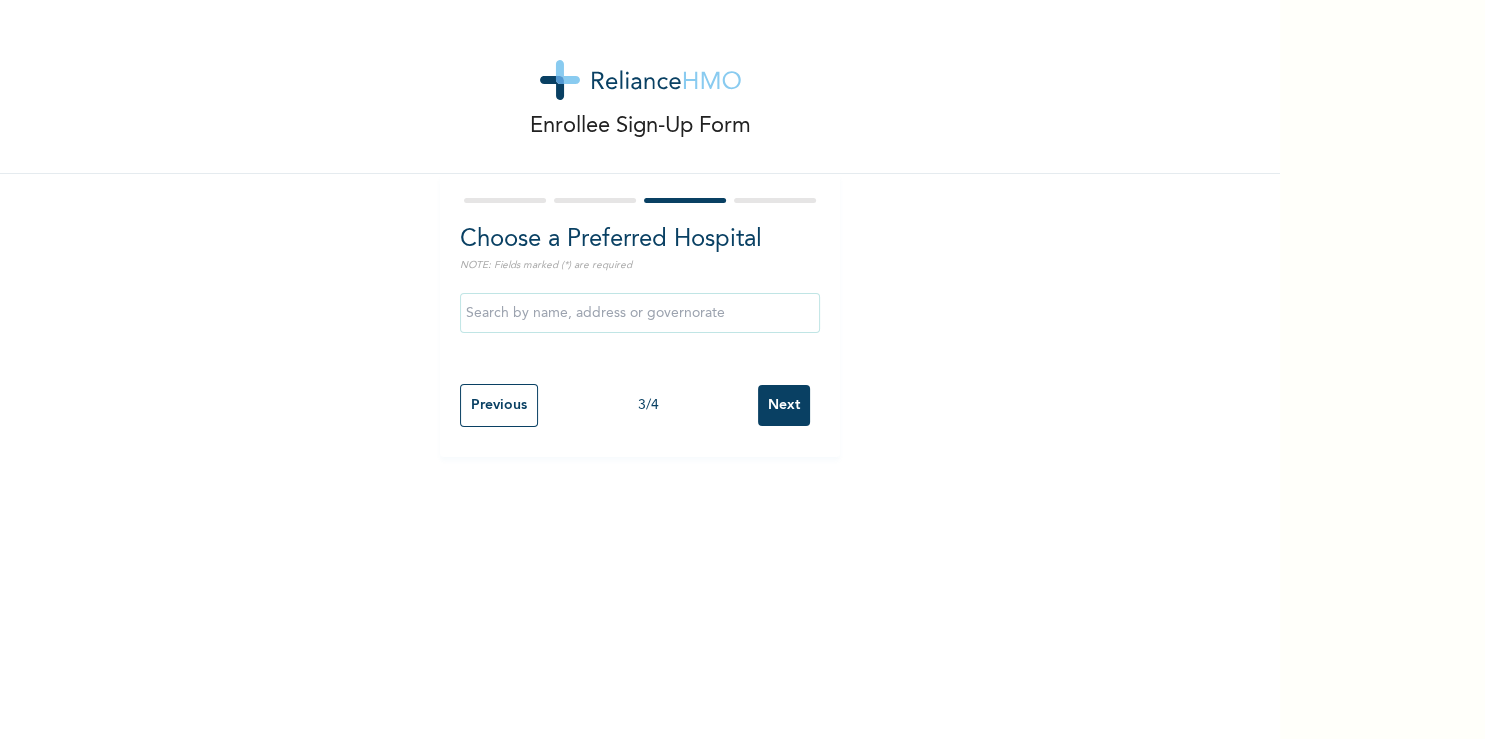 click at bounding box center [640, 313] 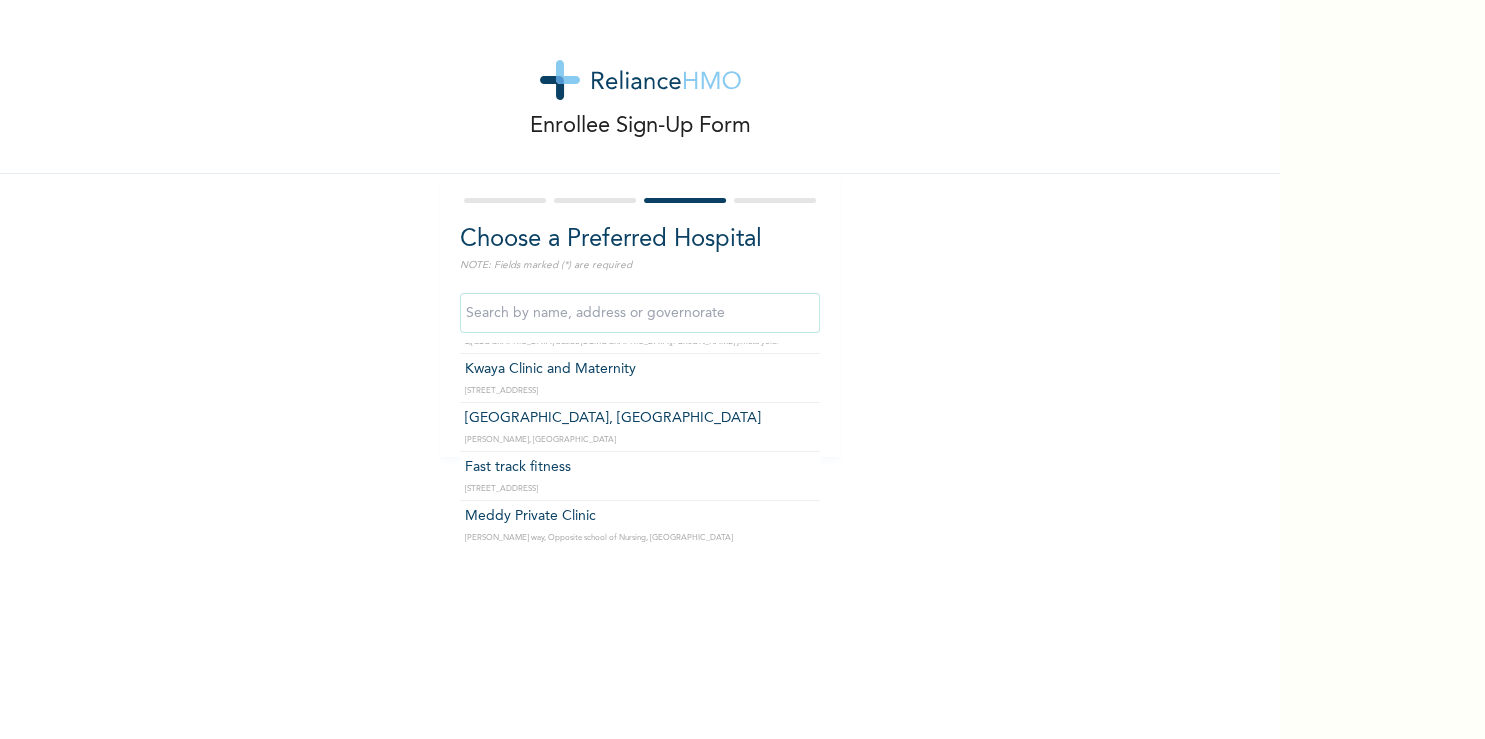 scroll, scrollTop: 94, scrollLeft: 0, axis: vertical 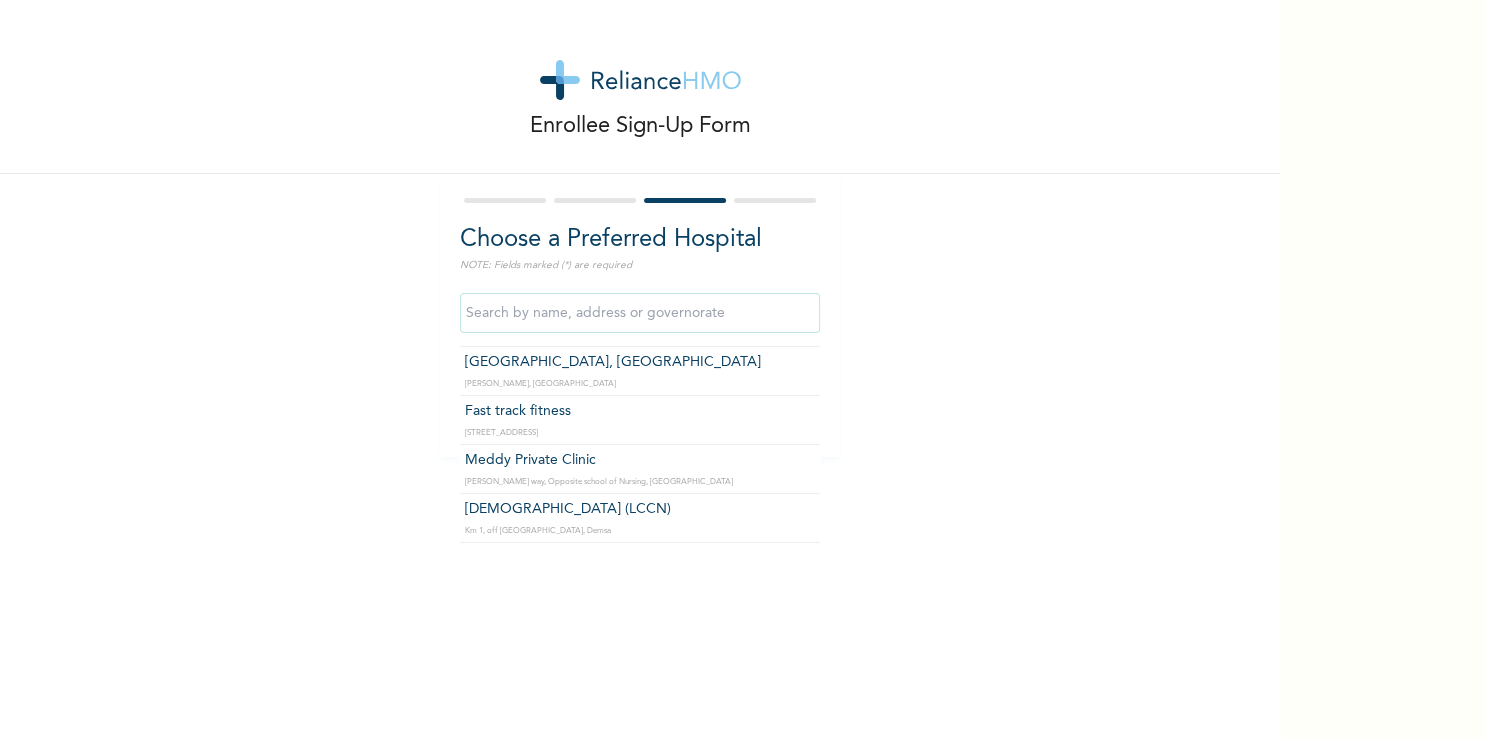 click at bounding box center [595, 200] 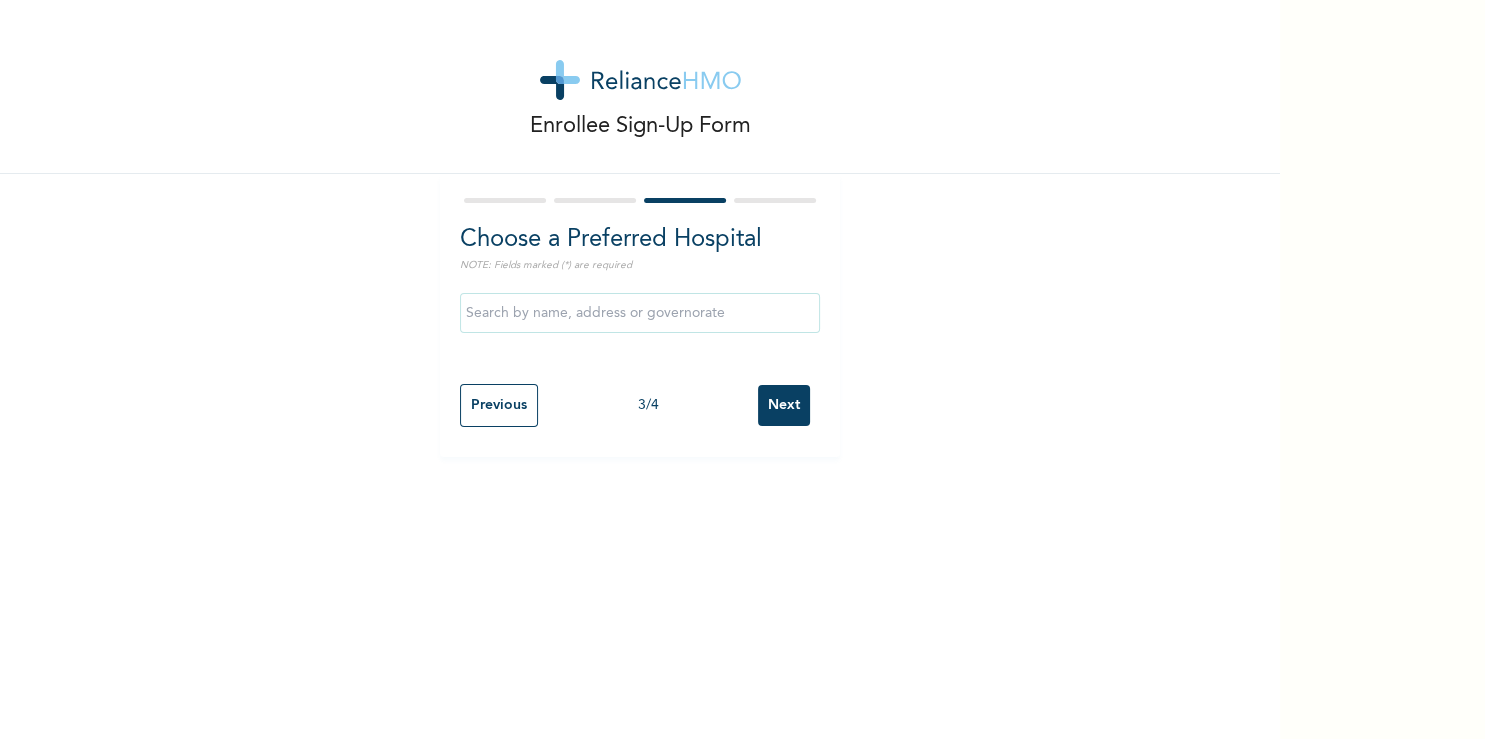 click on "Previous" at bounding box center (499, 405) 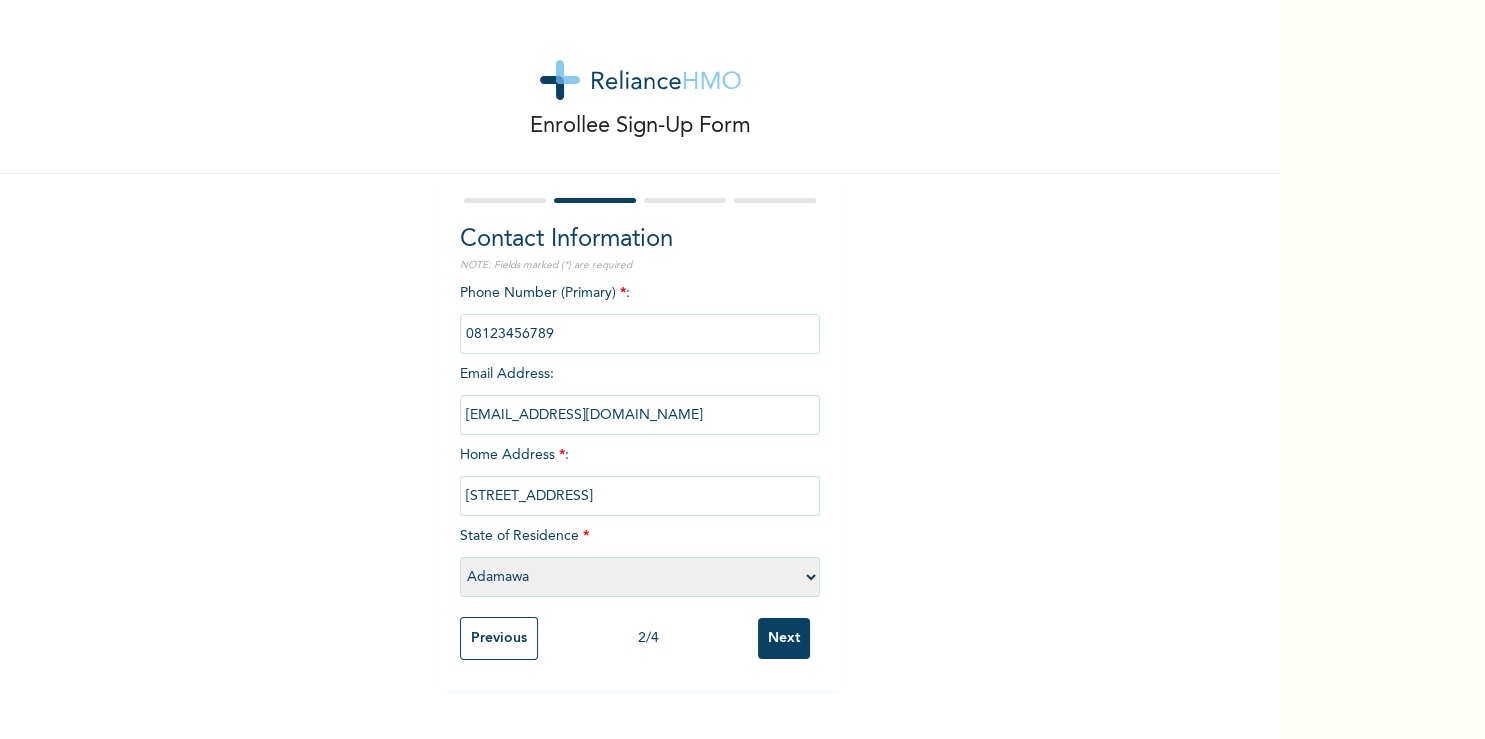 click on "Please select a State [PERSON_NAME] (FCT) [PERSON_NAME] Ibom [GEOGRAPHIC_DATA] Bauchi Bayelsa Benue Borno Cross River [GEOGRAPHIC_DATA] [GEOGRAPHIC_DATA] [GEOGRAPHIC_DATA] Ekiti [GEOGRAPHIC_DATA] Gombe Imo Jigawa [GEOGRAPHIC_DATA] [GEOGRAPHIC_DATA] [GEOGRAPHIC_DATA] [GEOGRAPHIC_DATA] [GEOGRAPHIC_DATA] [GEOGRAPHIC_DATA] [GEOGRAPHIC_DATA] [GEOGRAPHIC_DATA] [GEOGRAPHIC_DATA] [GEOGRAPHIC_DATA] [GEOGRAPHIC_DATA] Osun Oyo Plateau Rivers [GEOGRAPHIC_DATA] [GEOGRAPHIC_DATA] [GEOGRAPHIC_DATA]" at bounding box center [640, 577] 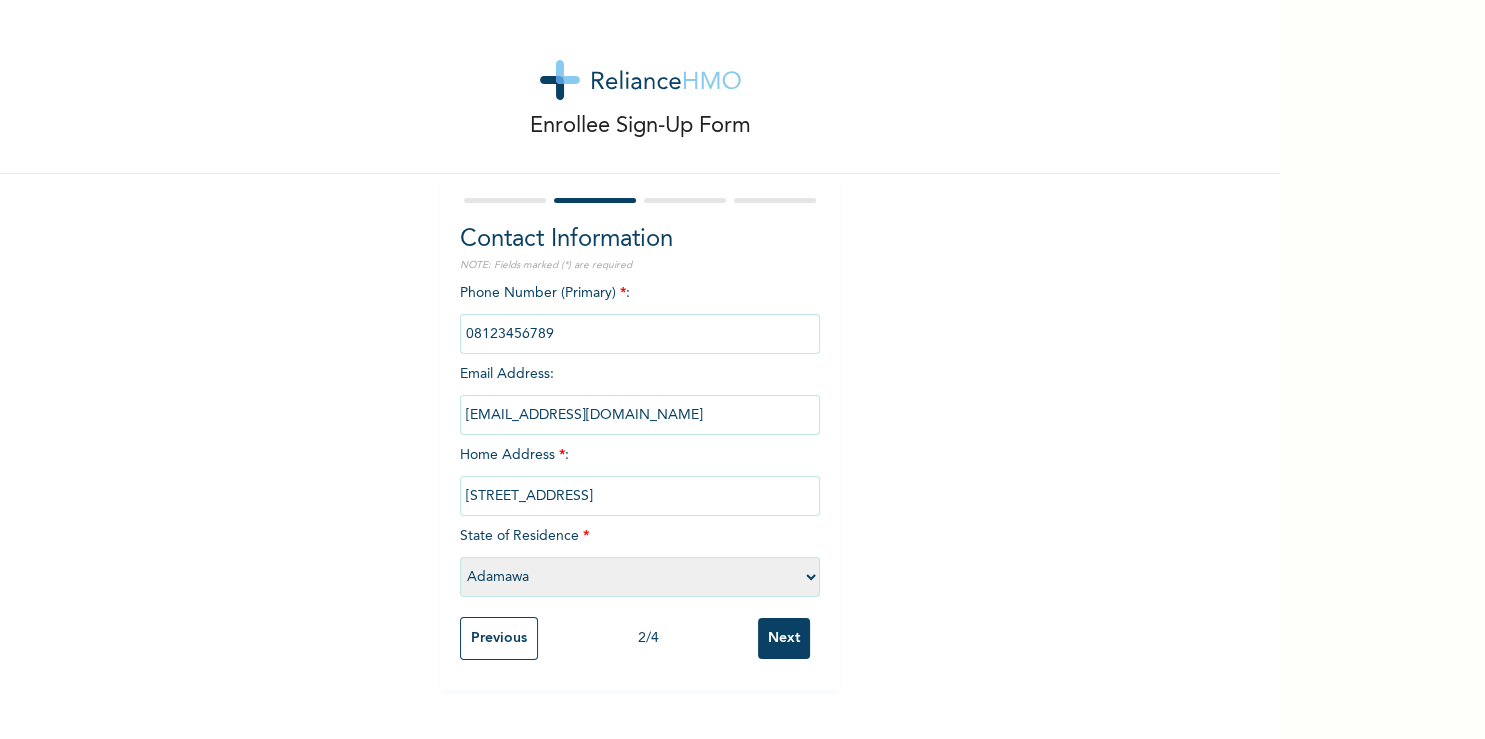 select on "33" 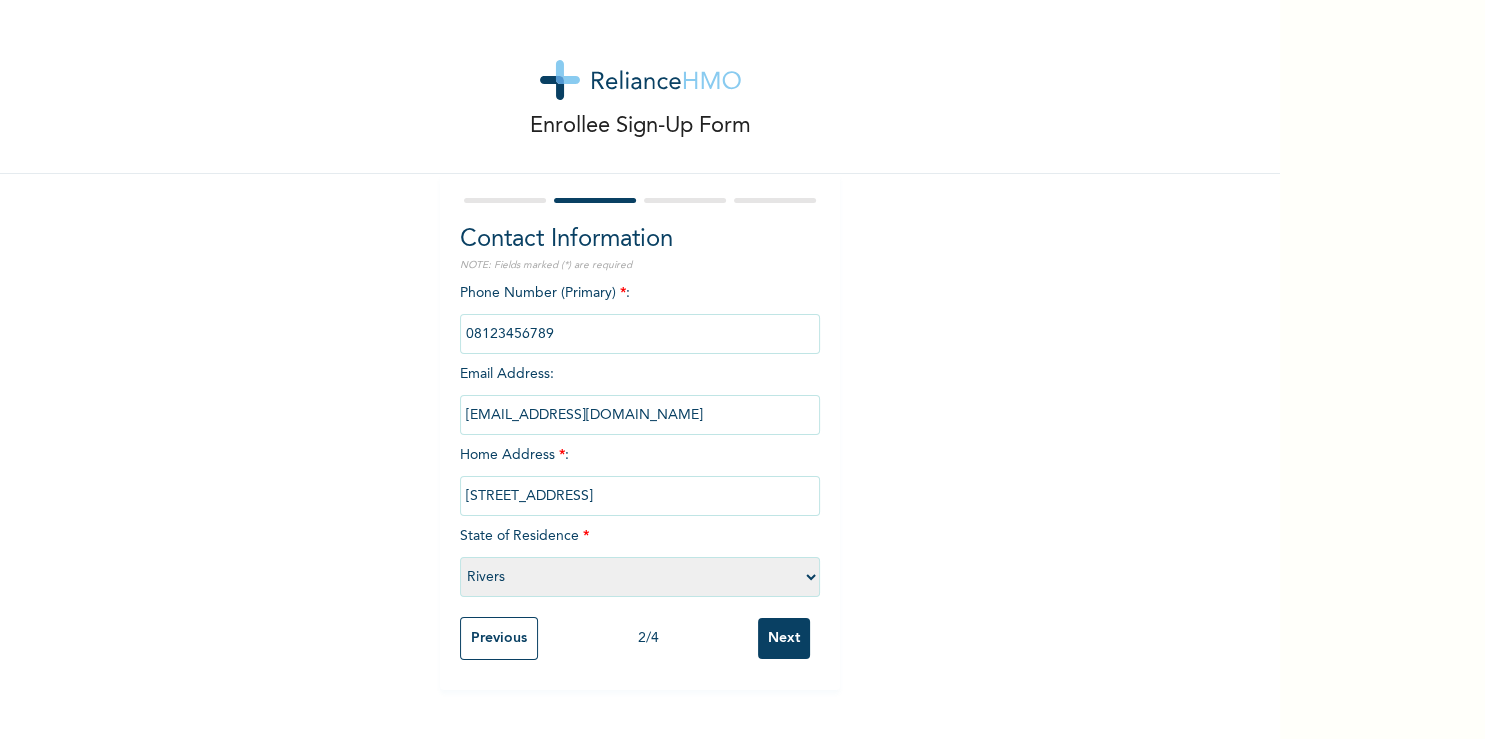 click on "Rivers" at bounding box center (0, 0) 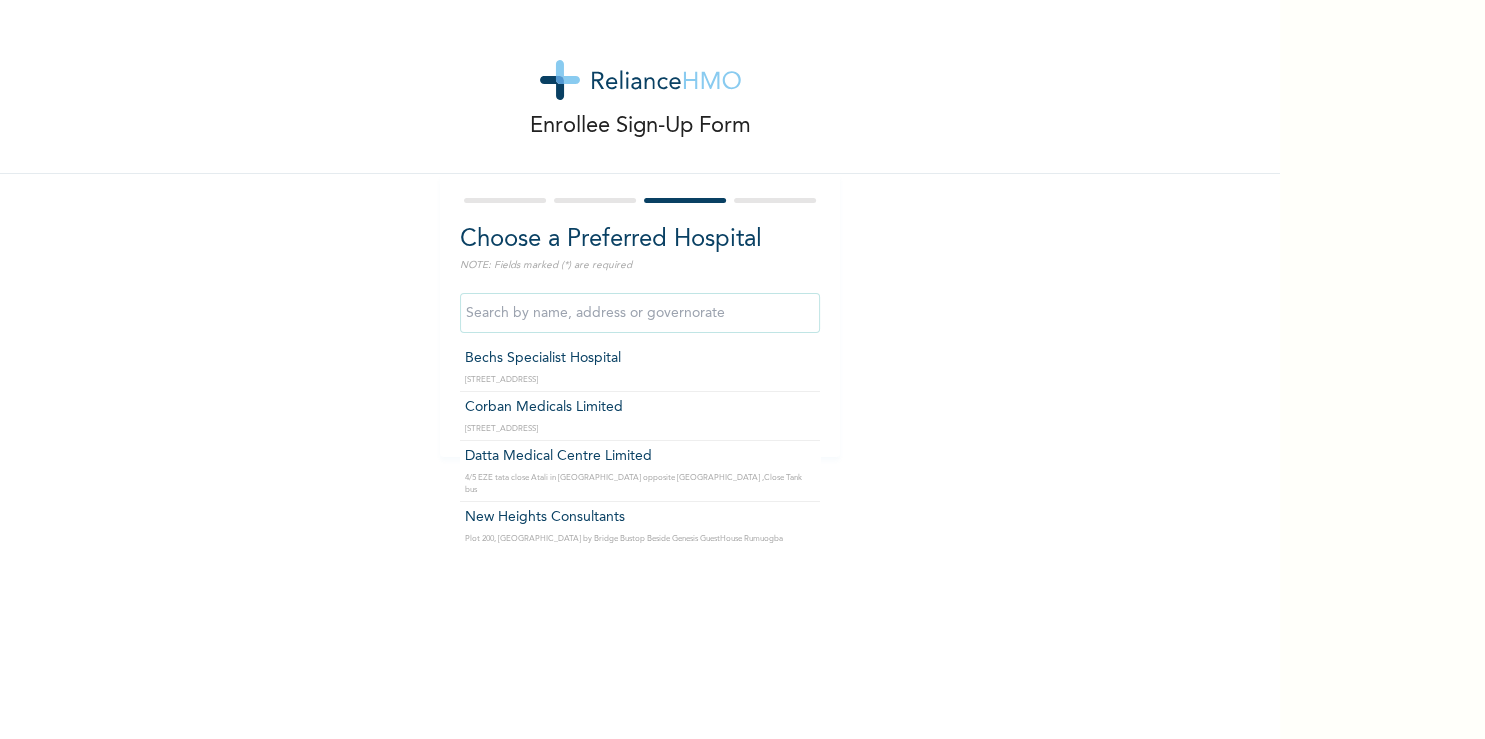 click at bounding box center (640, 313) 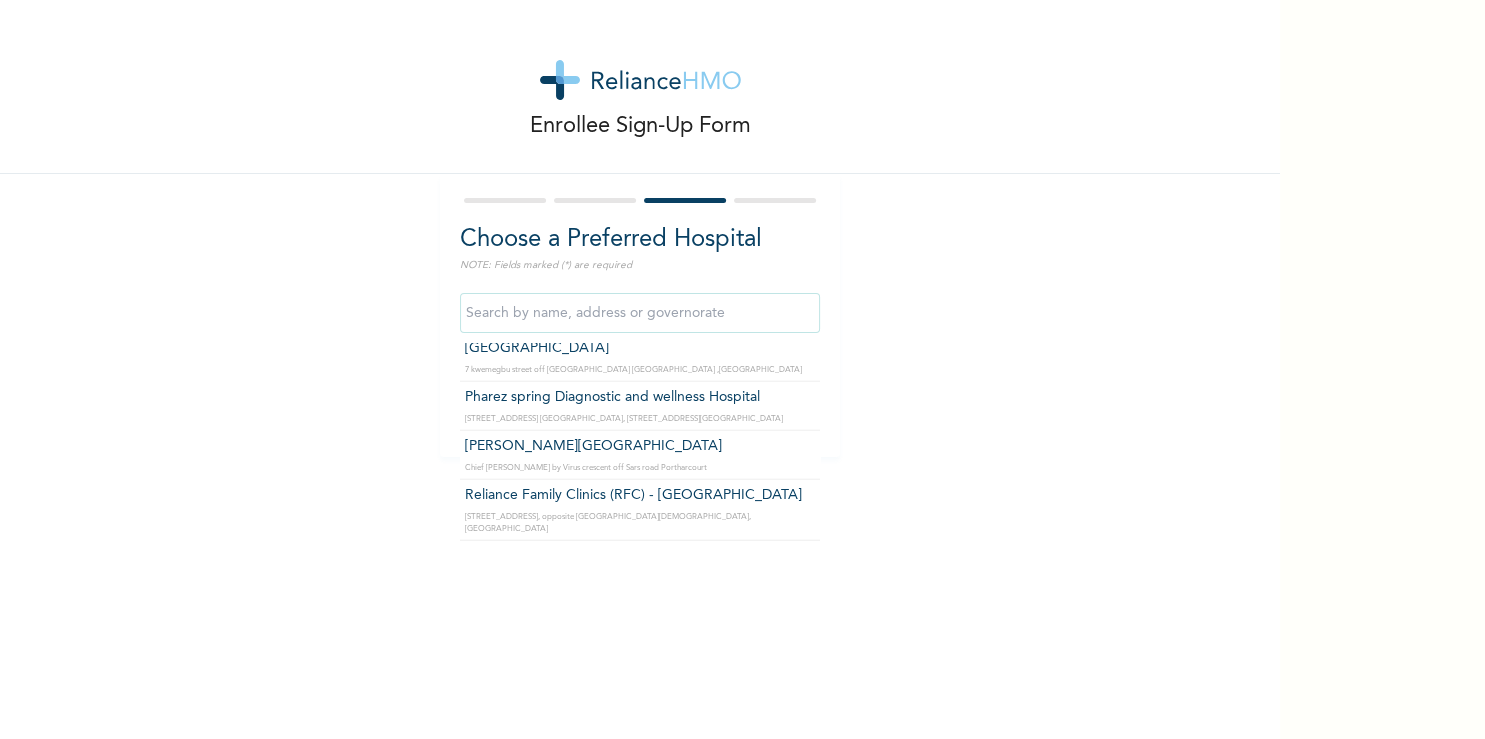scroll, scrollTop: 5171, scrollLeft: 0, axis: vertical 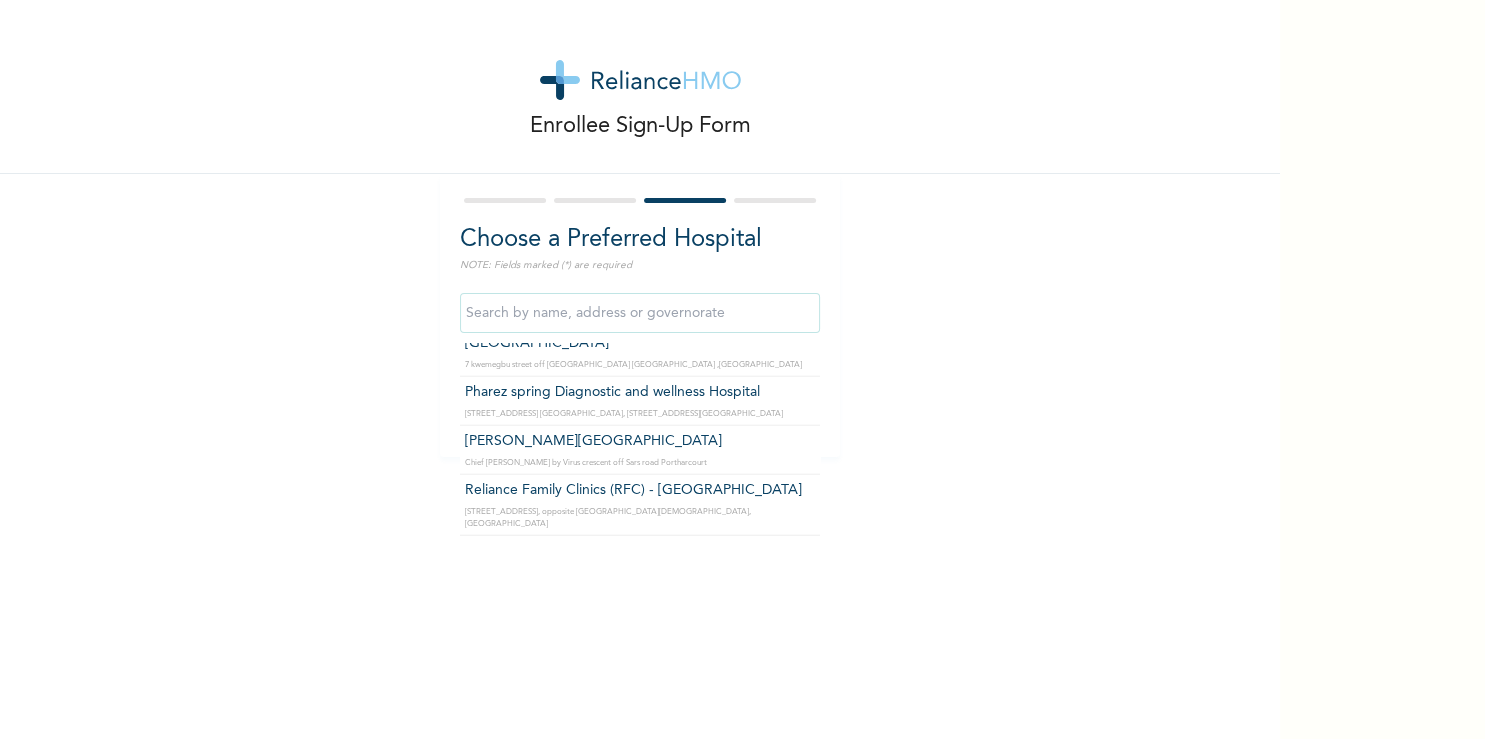 click at bounding box center (640, 200) 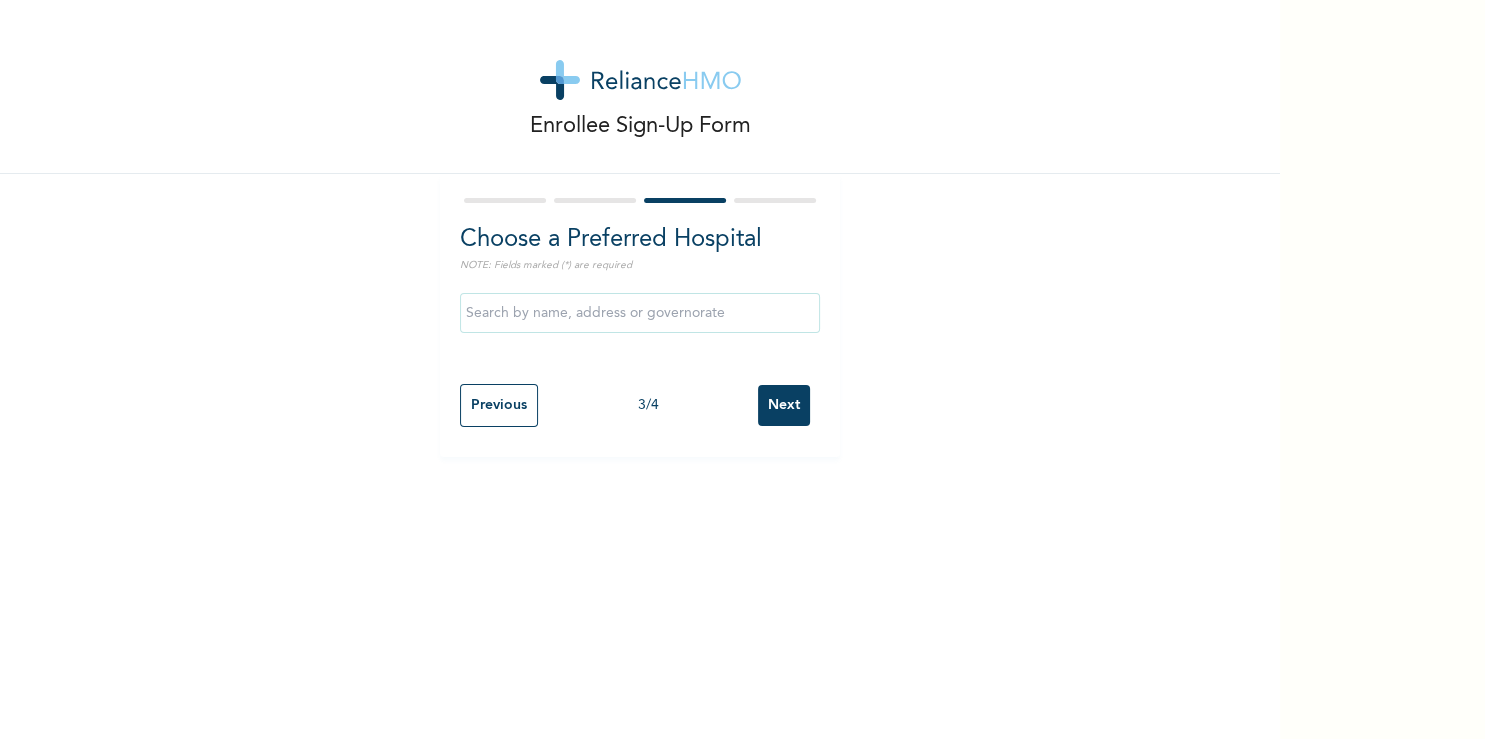 click on "Previous" at bounding box center [499, 405] 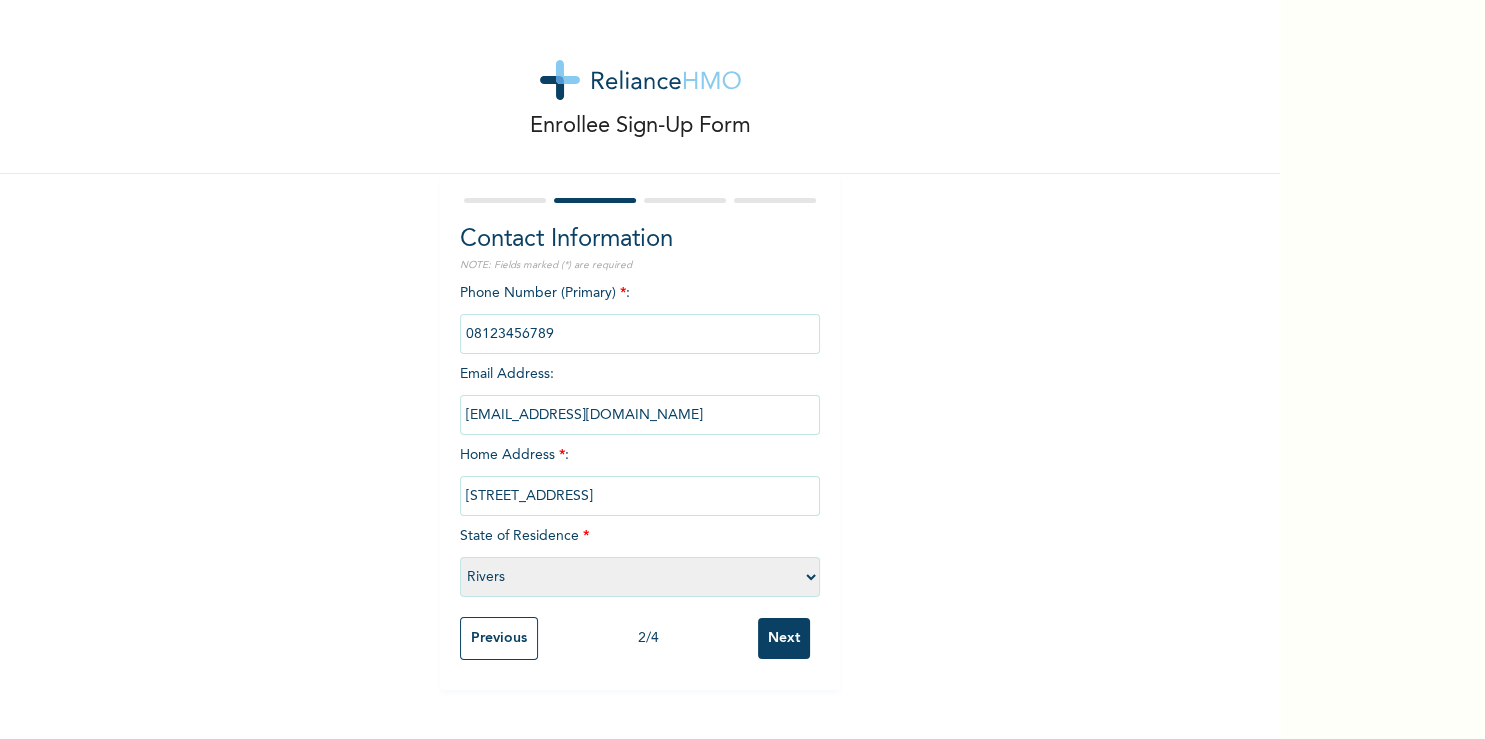 click on "Please select a State [PERSON_NAME] (FCT) [PERSON_NAME] Ibom [GEOGRAPHIC_DATA] Bauchi Bayelsa Benue Borno Cross River [GEOGRAPHIC_DATA] [GEOGRAPHIC_DATA] [GEOGRAPHIC_DATA] Ekiti [GEOGRAPHIC_DATA] Gombe Imo Jigawa [GEOGRAPHIC_DATA] [GEOGRAPHIC_DATA] [GEOGRAPHIC_DATA] [GEOGRAPHIC_DATA] [GEOGRAPHIC_DATA] [GEOGRAPHIC_DATA] [GEOGRAPHIC_DATA] [GEOGRAPHIC_DATA] [GEOGRAPHIC_DATA] [GEOGRAPHIC_DATA] [GEOGRAPHIC_DATA] Osun Oyo Plateau Rivers [GEOGRAPHIC_DATA] [GEOGRAPHIC_DATA] [GEOGRAPHIC_DATA]" at bounding box center (640, 577) 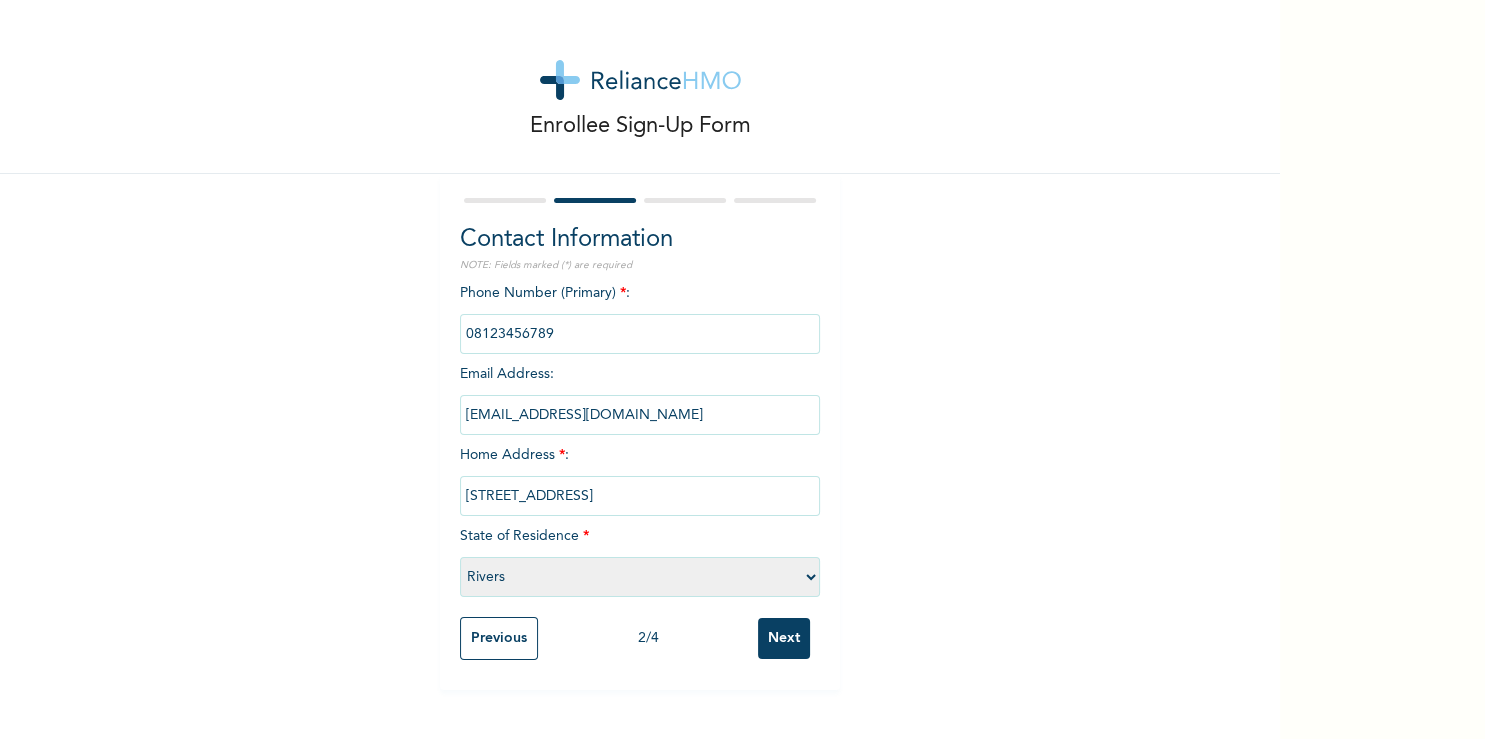 select on "25" 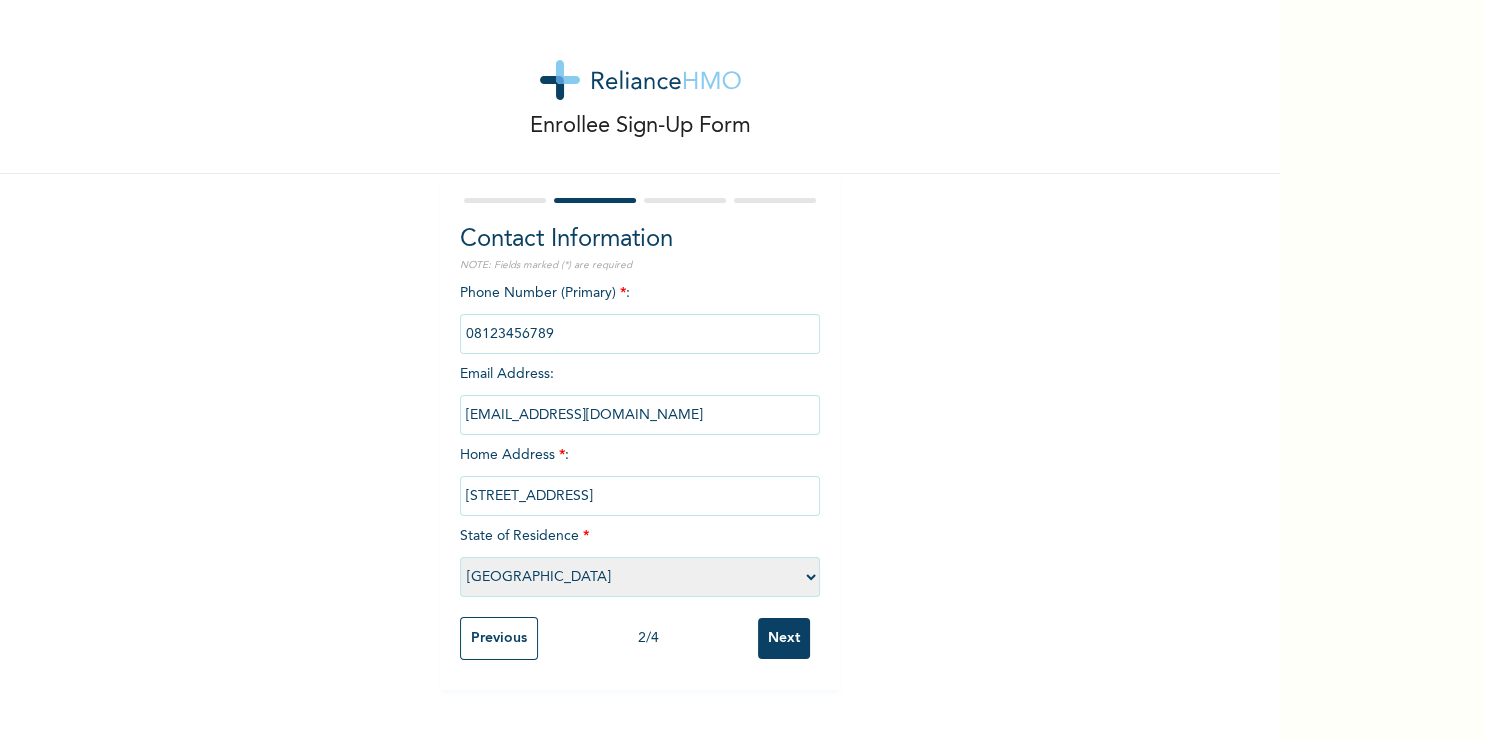 click on "[GEOGRAPHIC_DATA]" at bounding box center (0, 0) 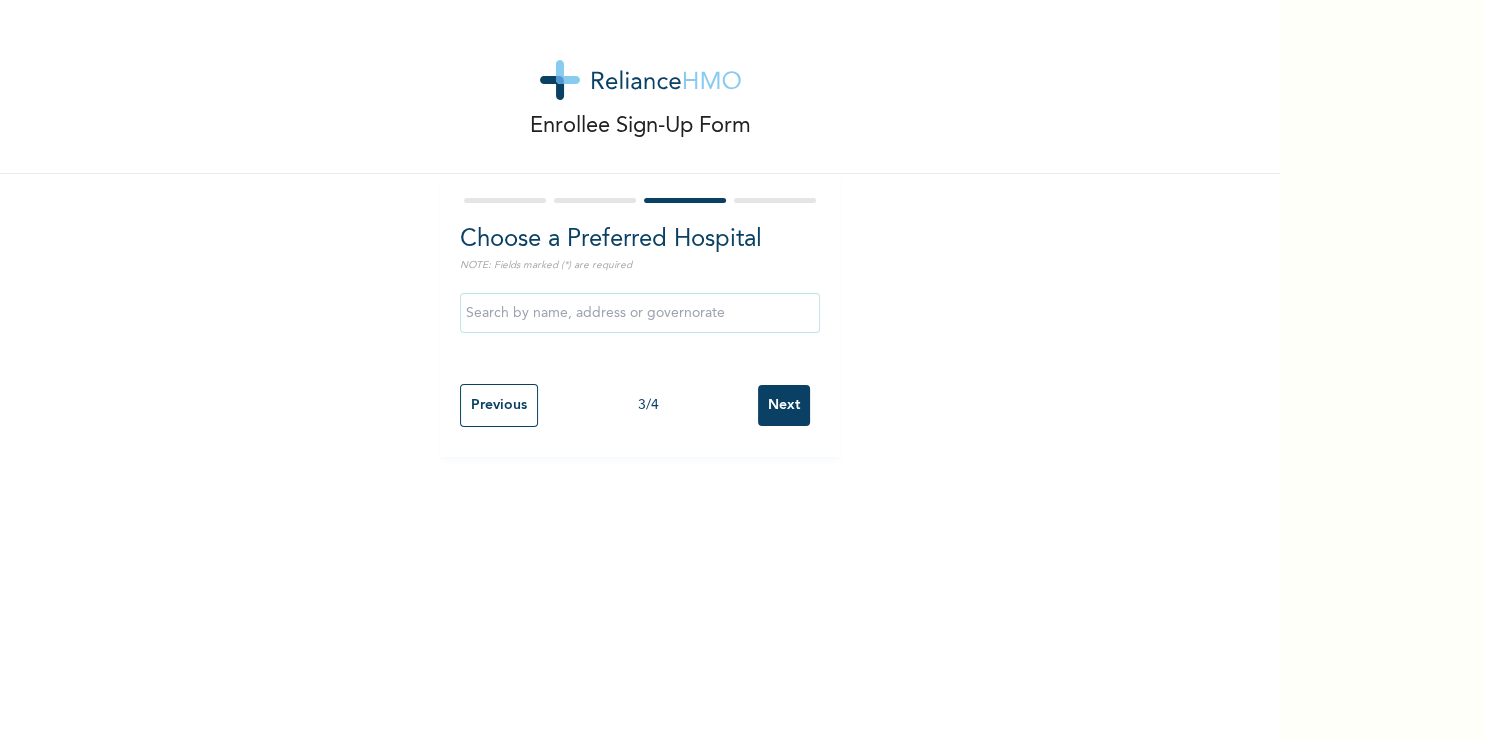 click at bounding box center (640, 313) 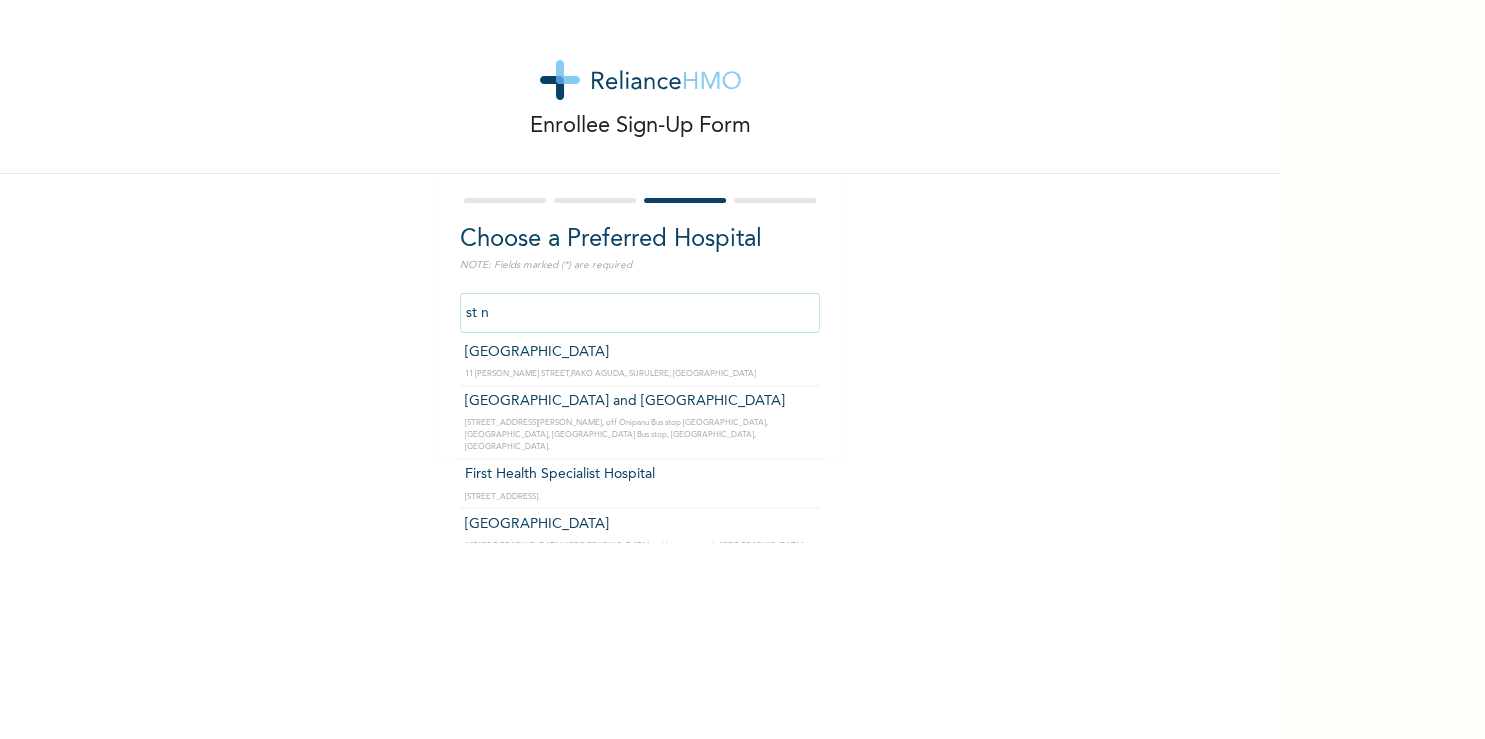 scroll, scrollTop: 0, scrollLeft: 0, axis: both 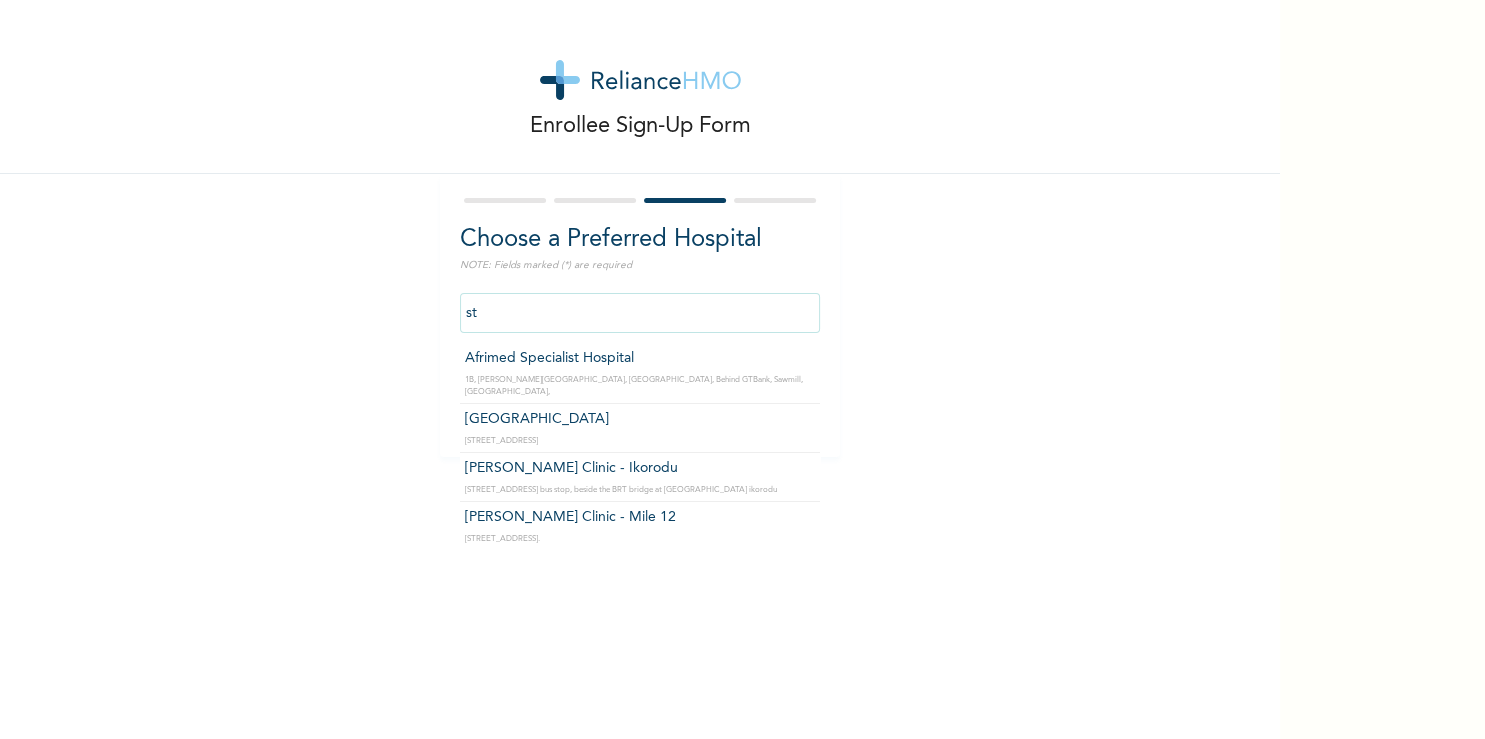 type on "s" 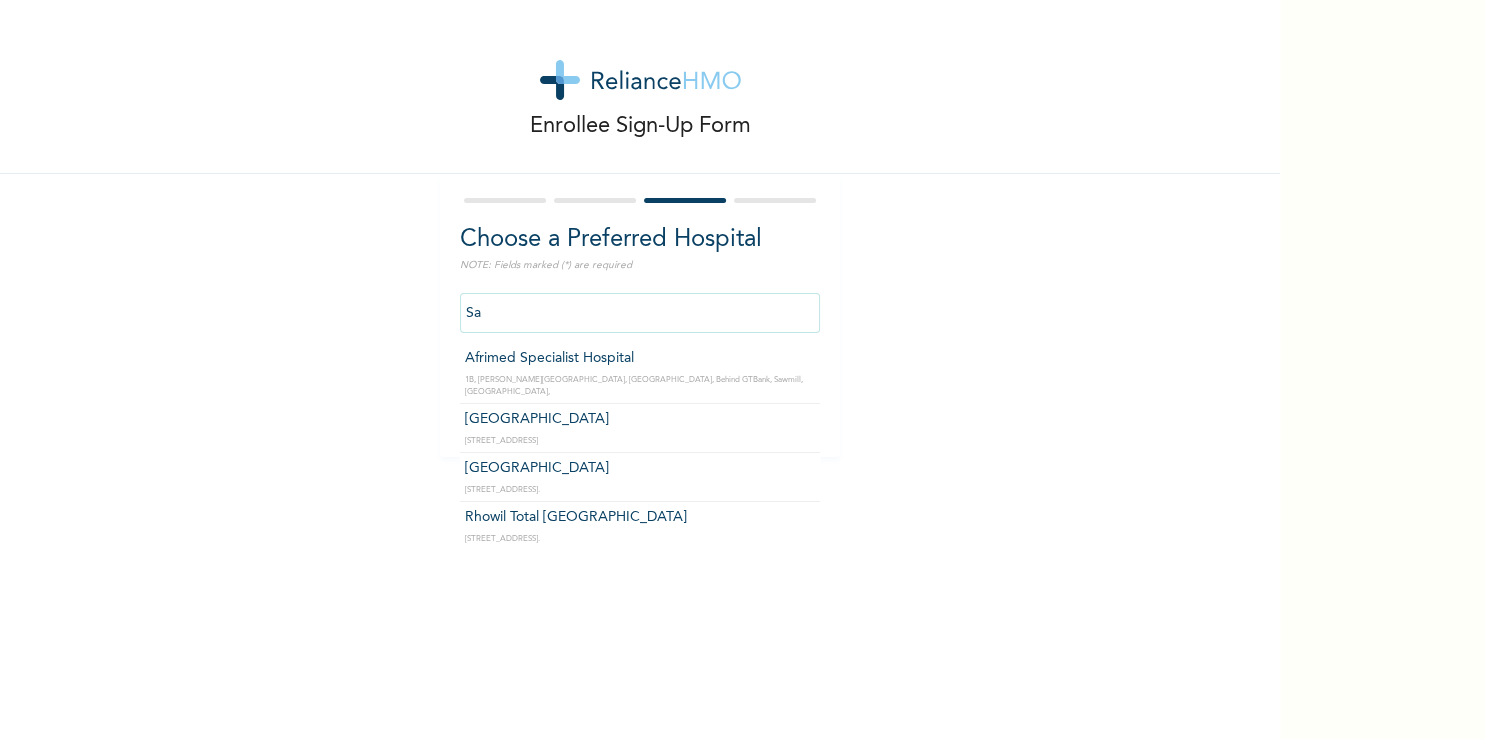 type on "S" 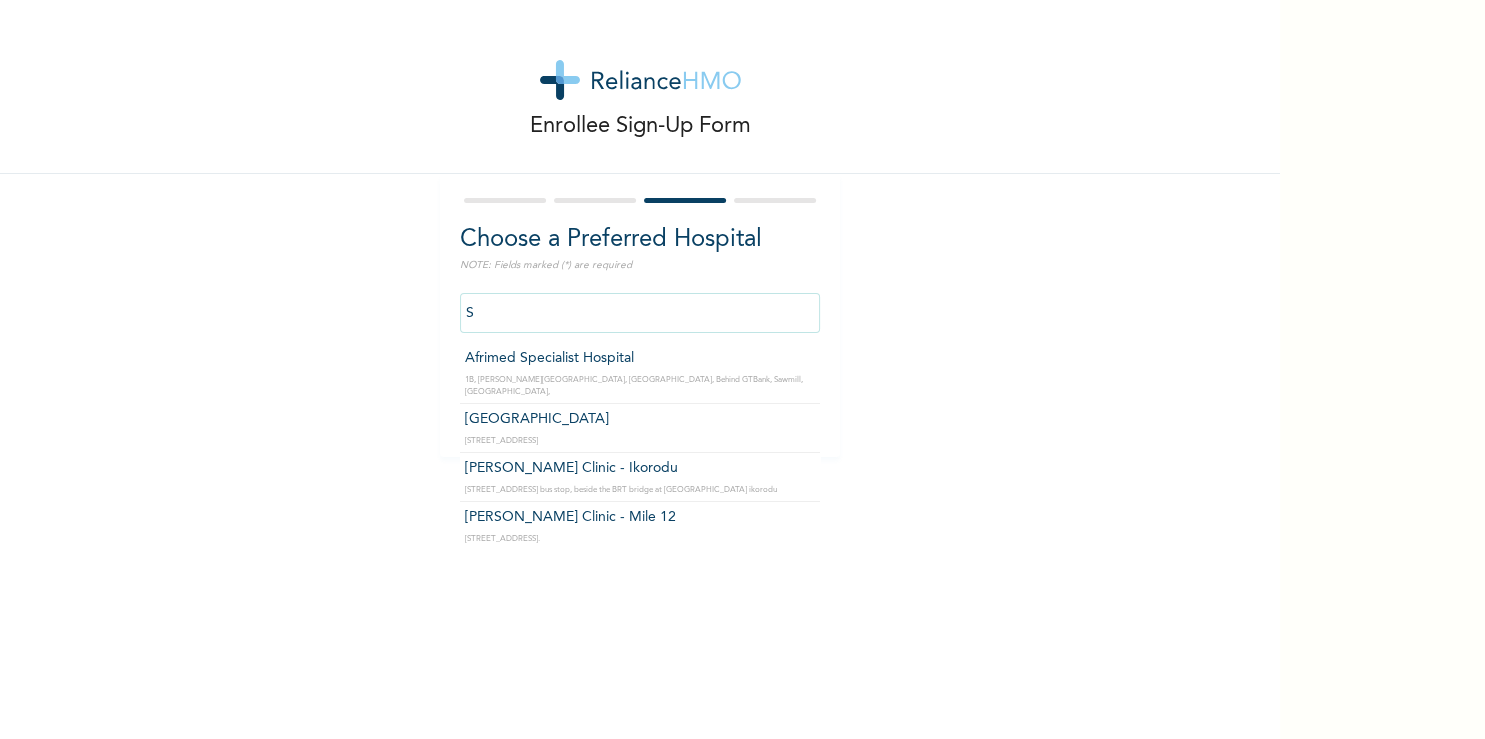 type 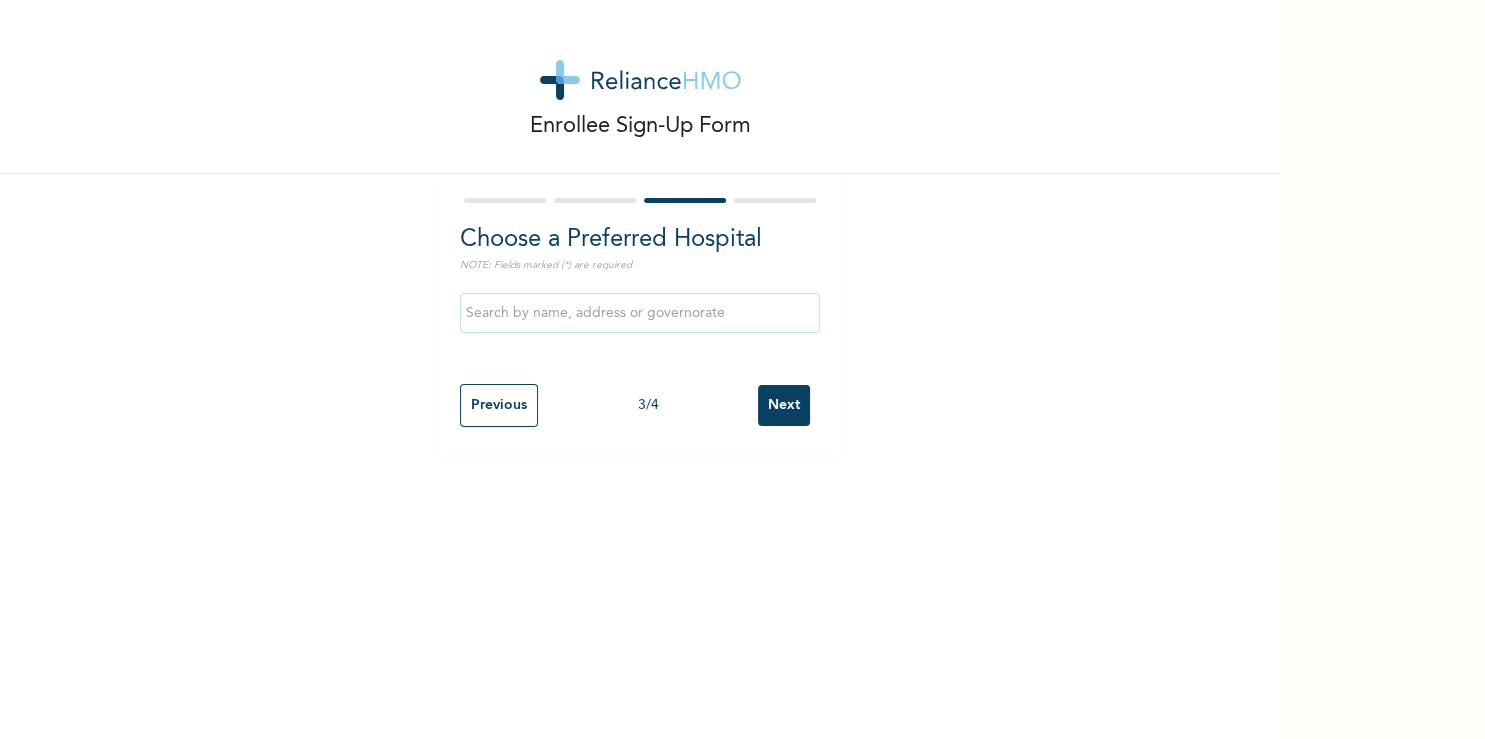 click at bounding box center [595, 200] 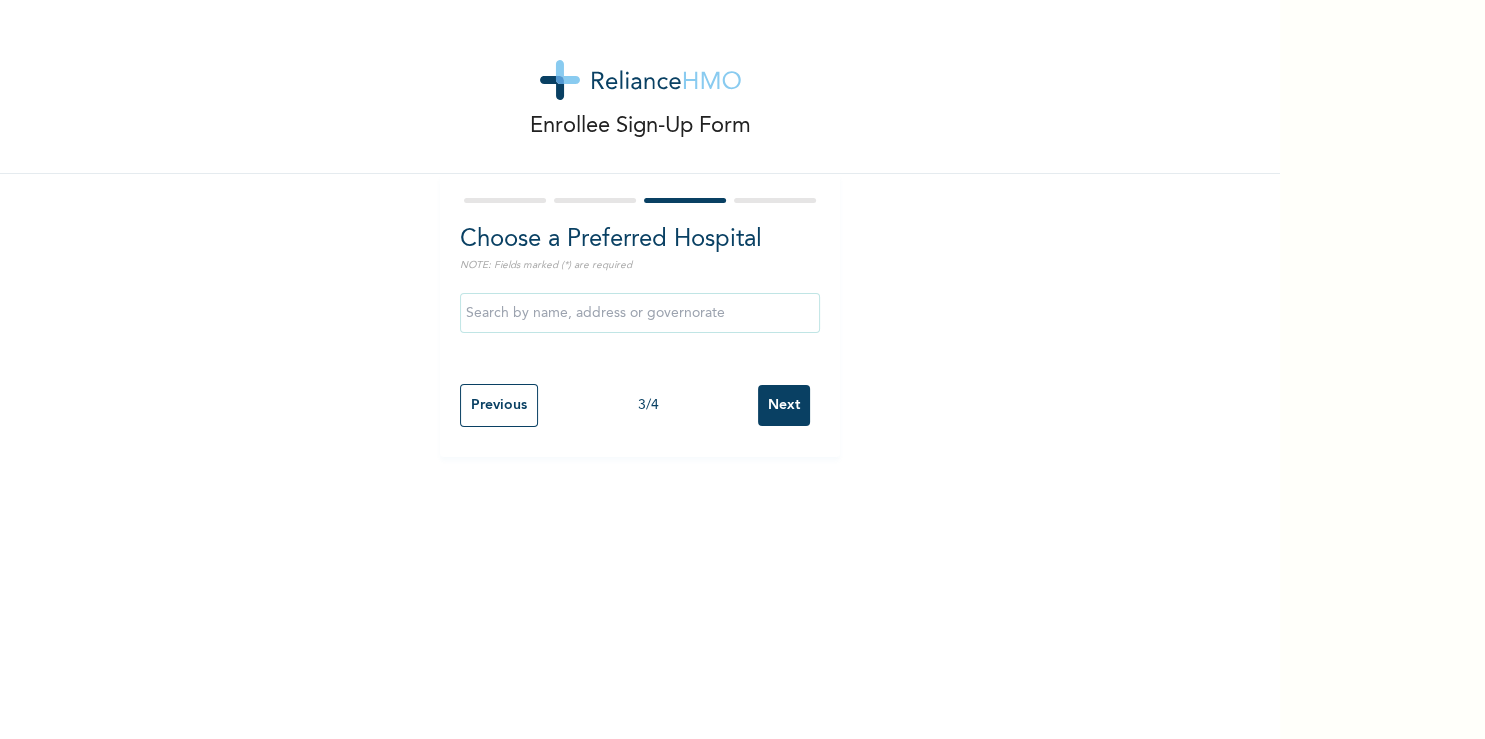 click on "Previous" at bounding box center (499, 405) 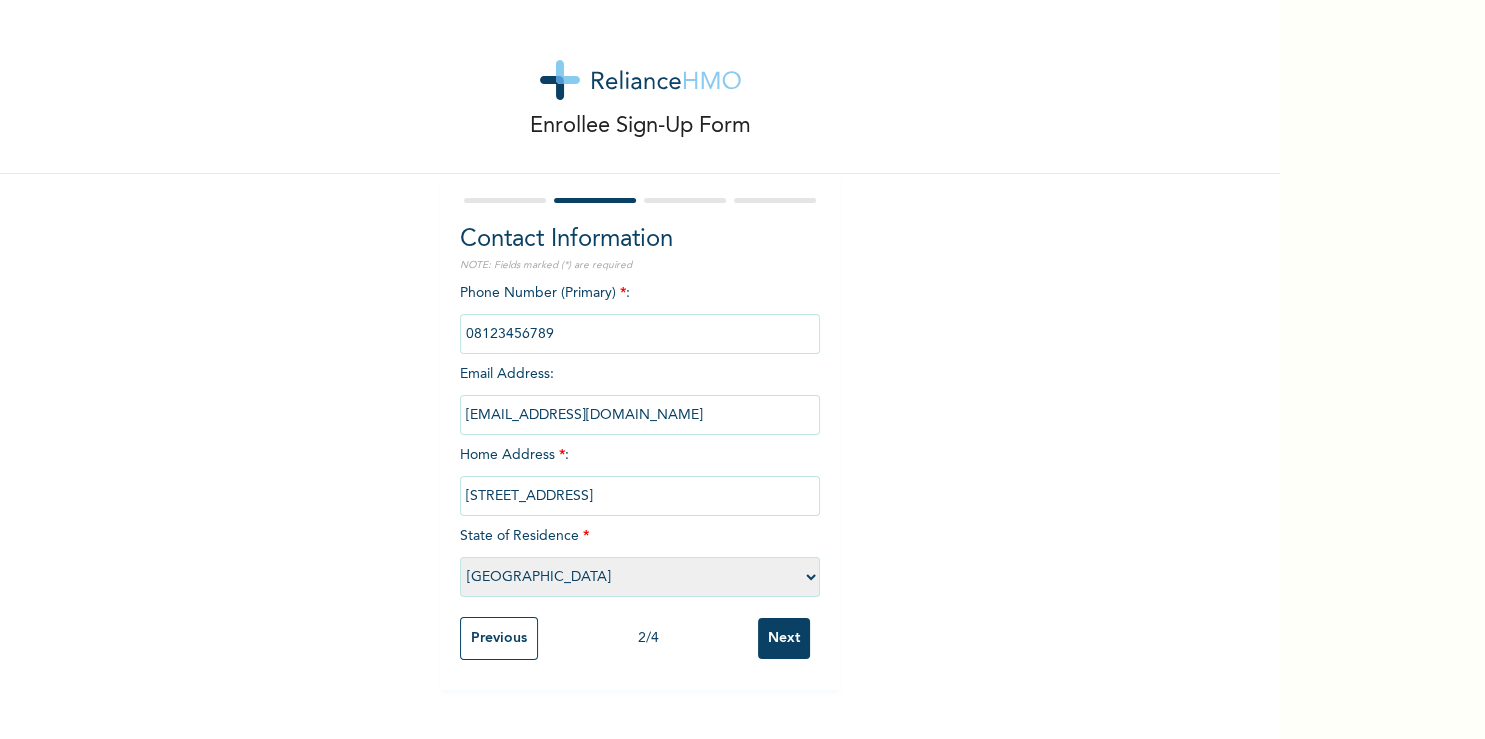 click on "Please select a State [PERSON_NAME] (FCT) [PERSON_NAME] Ibom [GEOGRAPHIC_DATA] Bauchi Bayelsa Benue Borno Cross River [GEOGRAPHIC_DATA] [GEOGRAPHIC_DATA] [GEOGRAPHIC_DATA] Ekiti [GEOGRAPHIC_DATA] Gombe Imo Jigawa [GEOGRAPHIC_DATA] [GEOGRAPHIC_DATA] [GEOGRAPHIC_DATA] [GEOGRAPHIC_DATA] [GEOGRAPHIC_DATA] [GEOGRAPHIC_DATA] [GEOGRAPHIC_DATA] [GEOGRAPHIC_DATA] [GEOGRAPHIC_DATA] [GEOGRAPHIC_DATA] [GEOGRAPHIC_DATA] Osun Oyo Plateau Rivers [GEOGRAPHIC_DATA] [GEOGRAPHIC_DATA] [GEOGRAPHIC_DATA]" at bounding box center (640, 577) 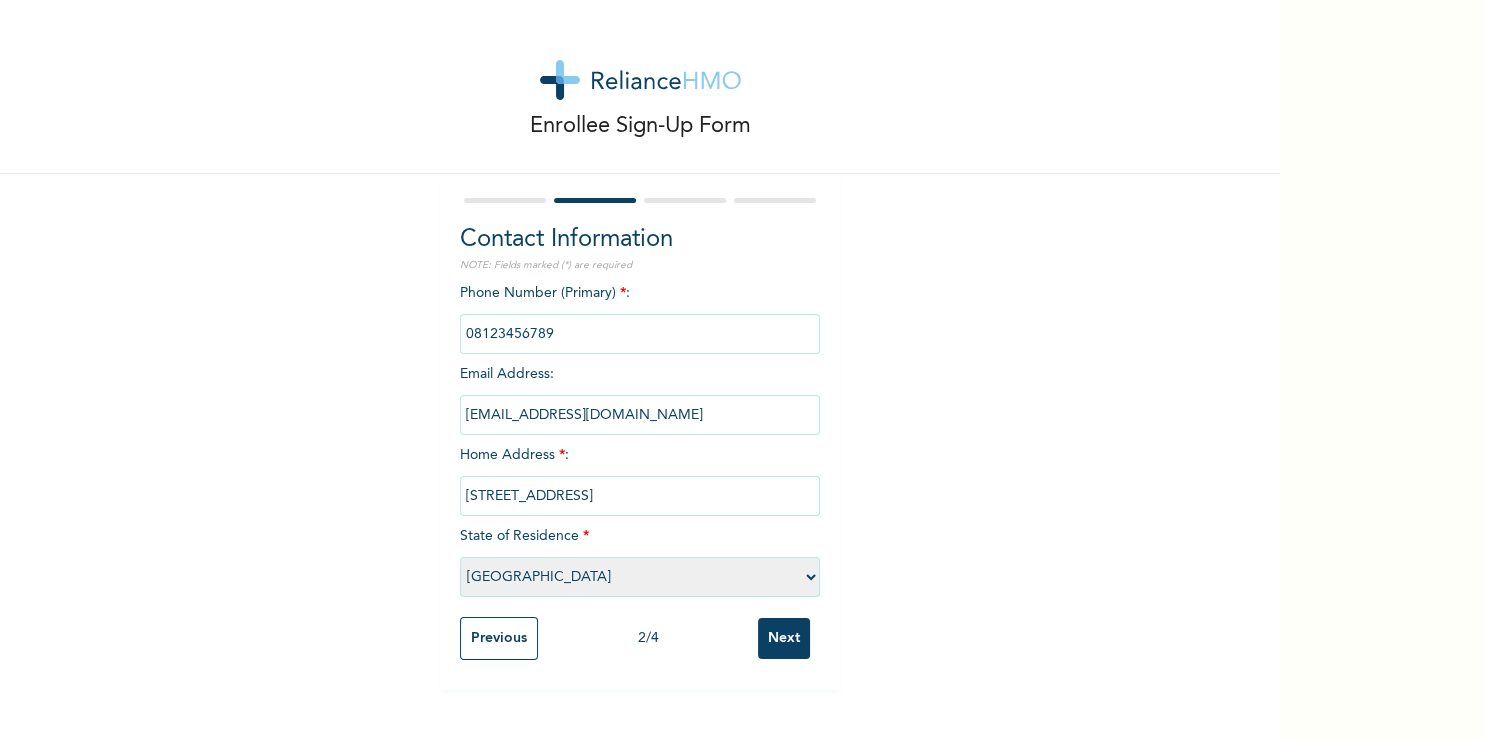 select on "2" 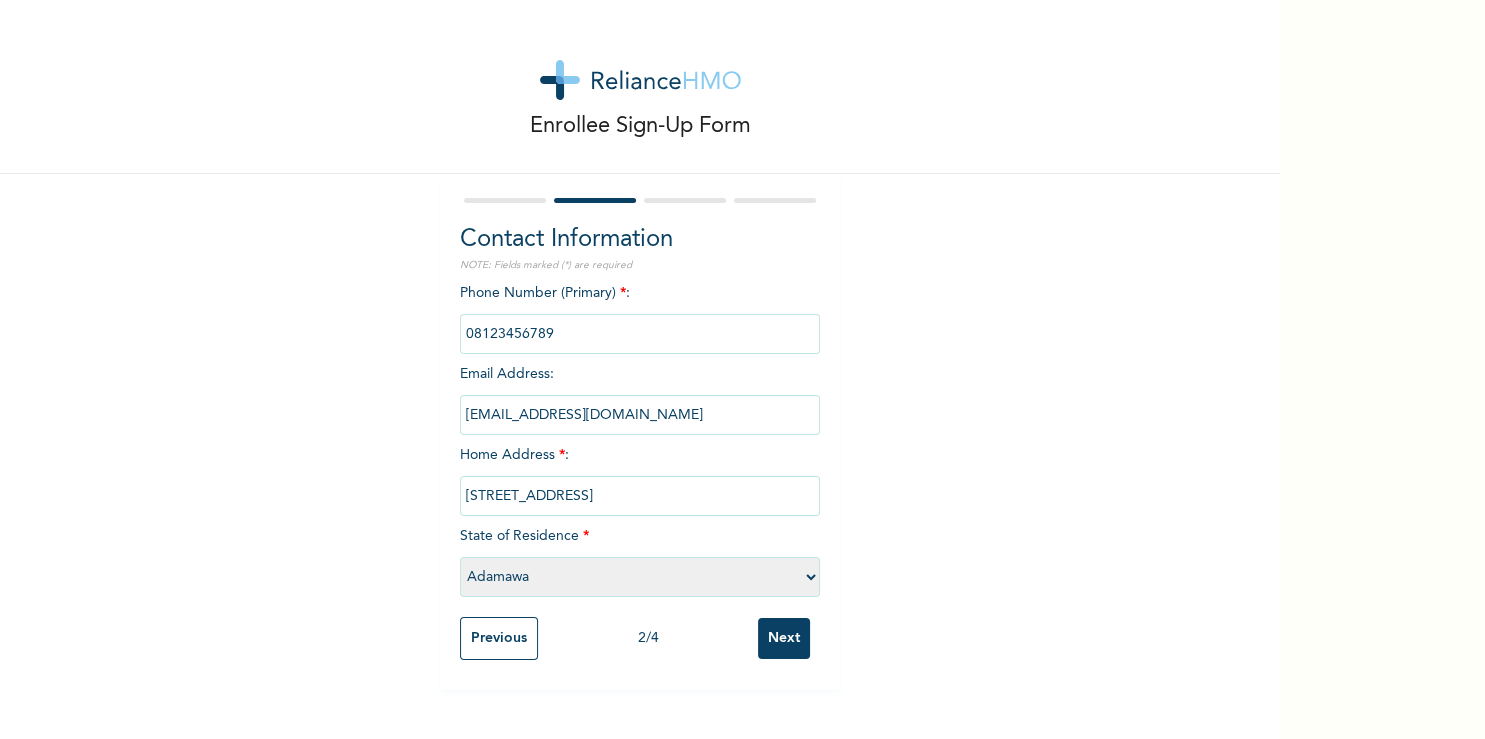 click on "Adamawa" at bounding box center (0, 0) 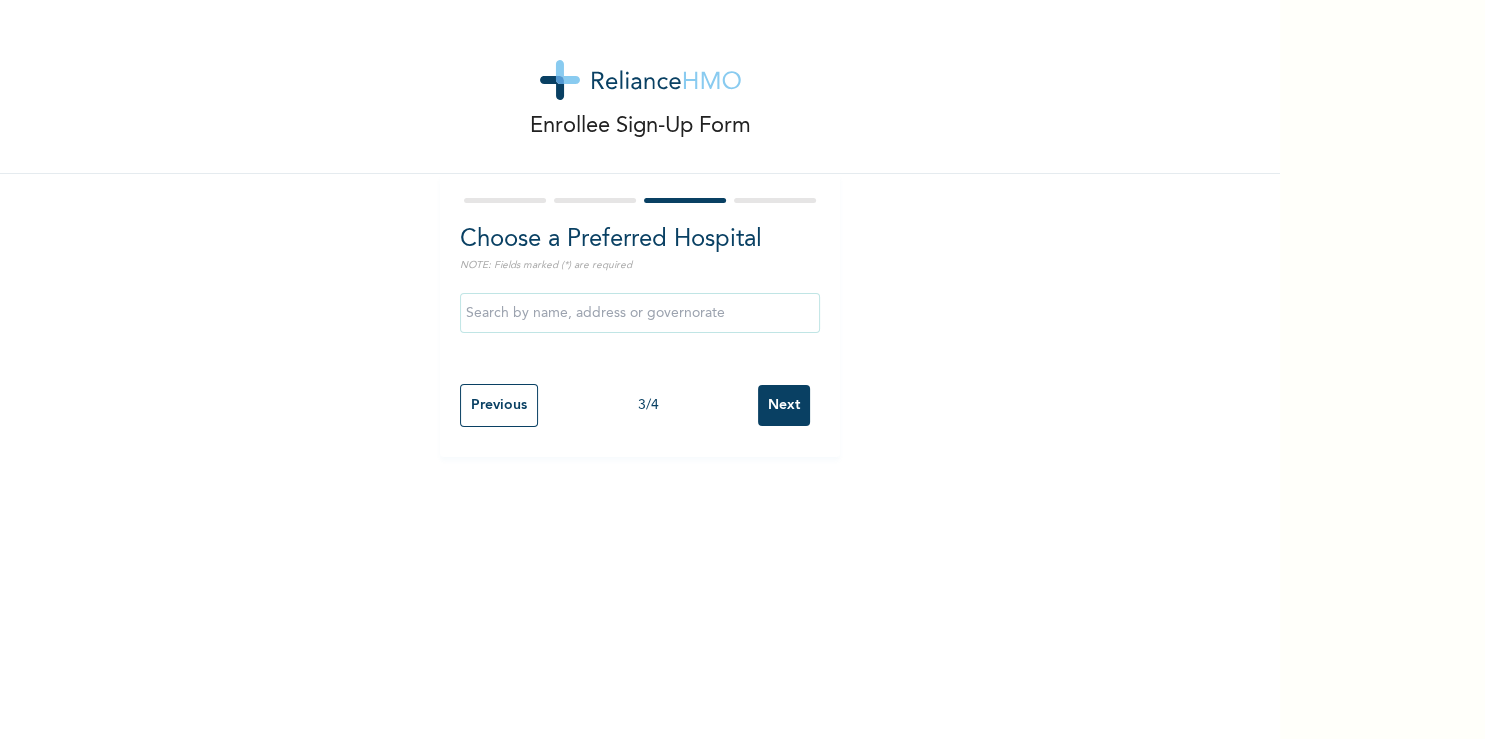 click at bounding box center (640, 313) 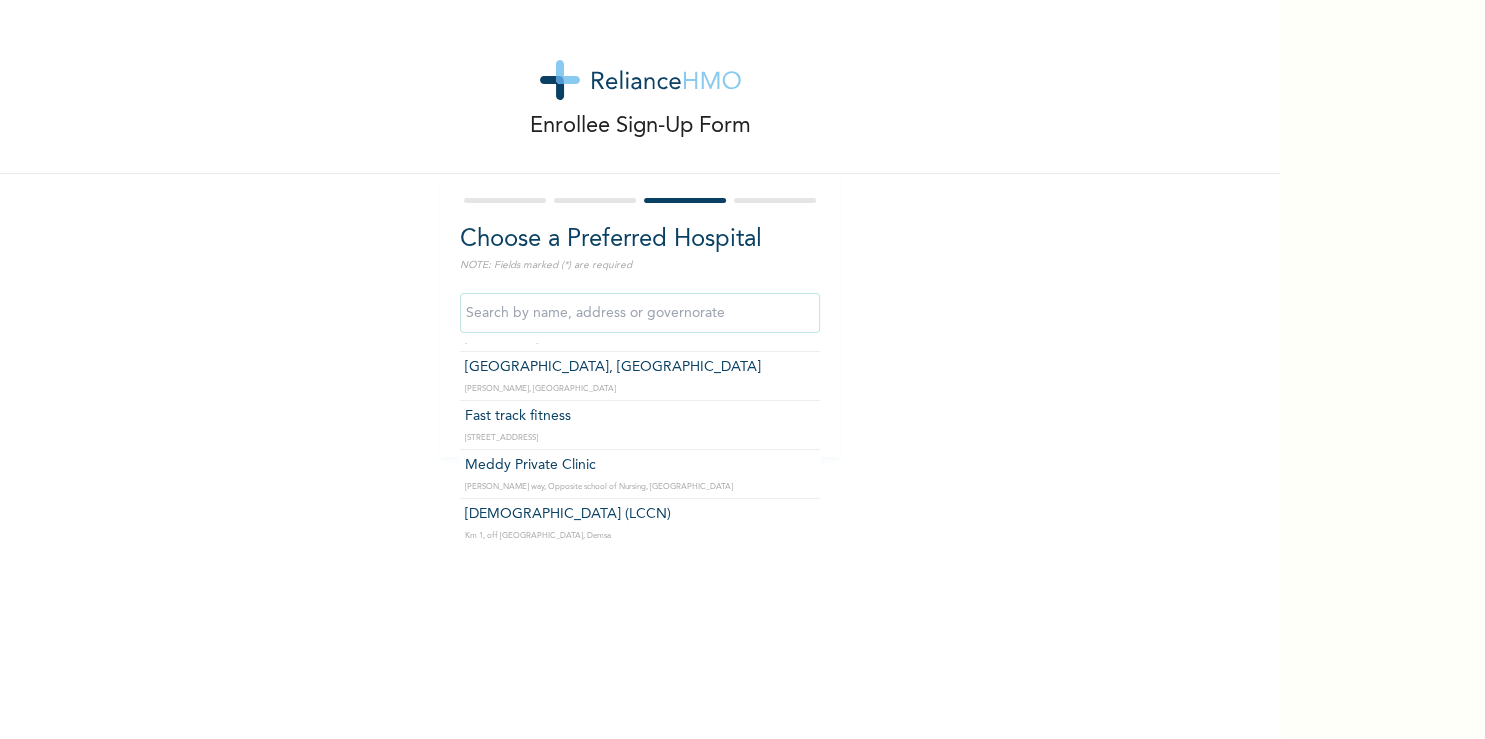 scroll, scrollTop: 94, scrollLeft: 0, axis: vertical 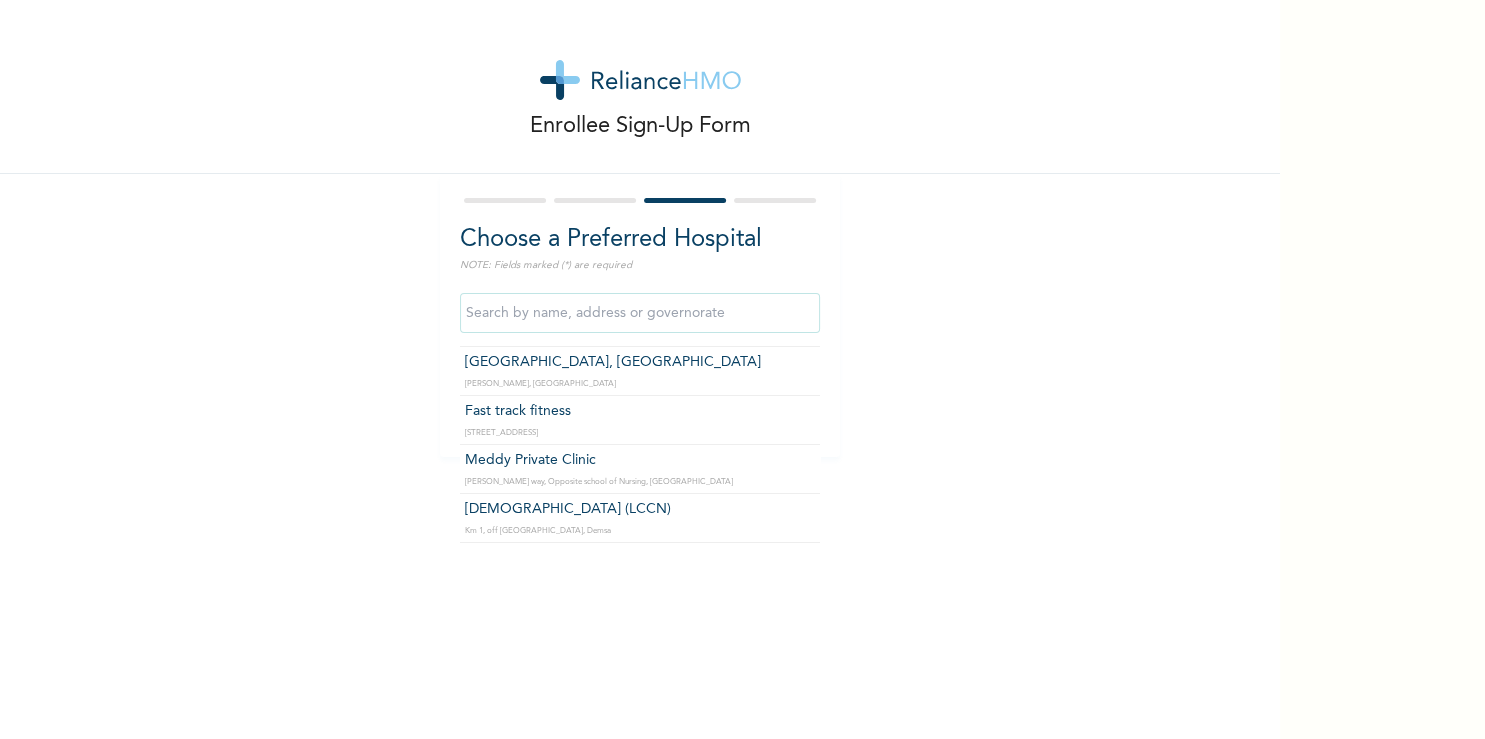 click at bounding box center (640, 313) 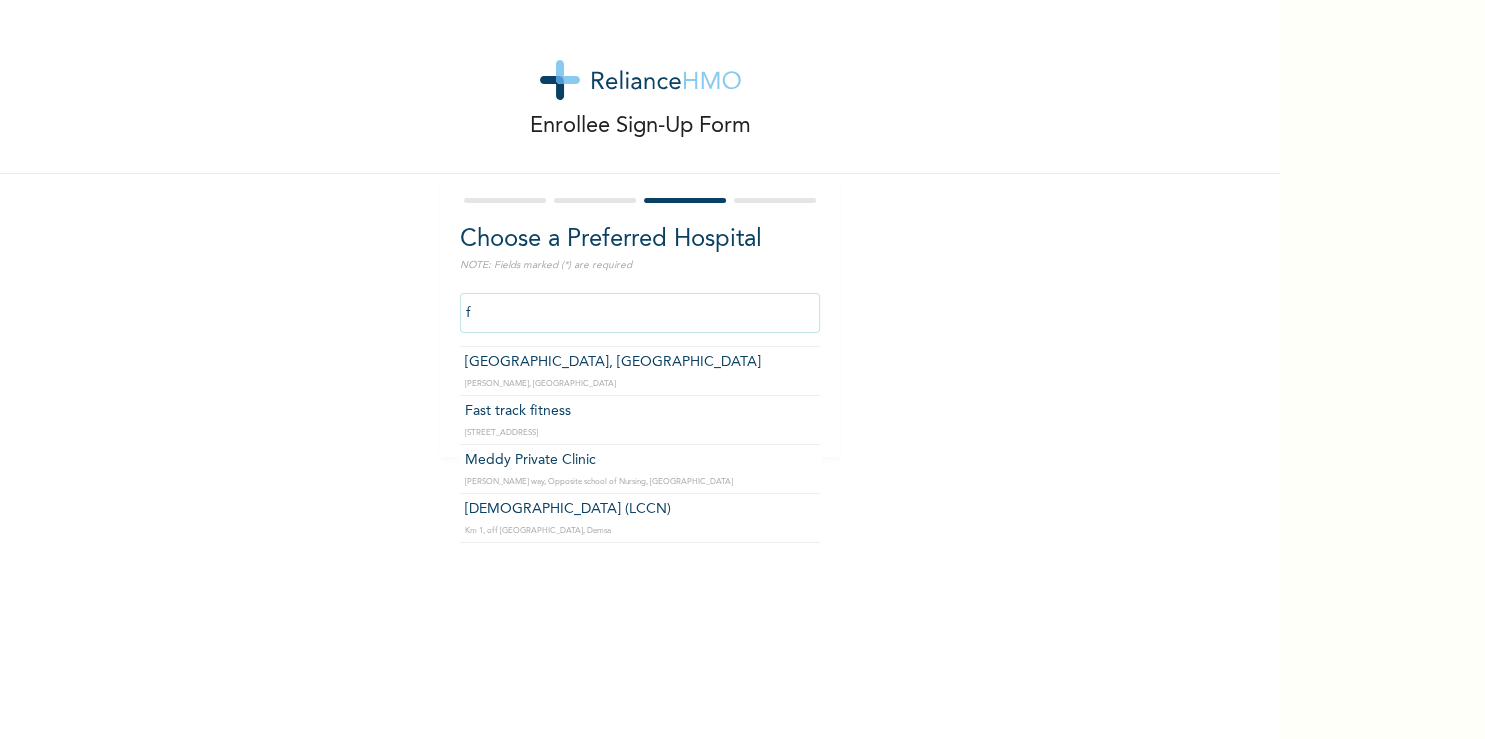 scroll, scrollTop: 0, scrollLeft: 0, axis: both 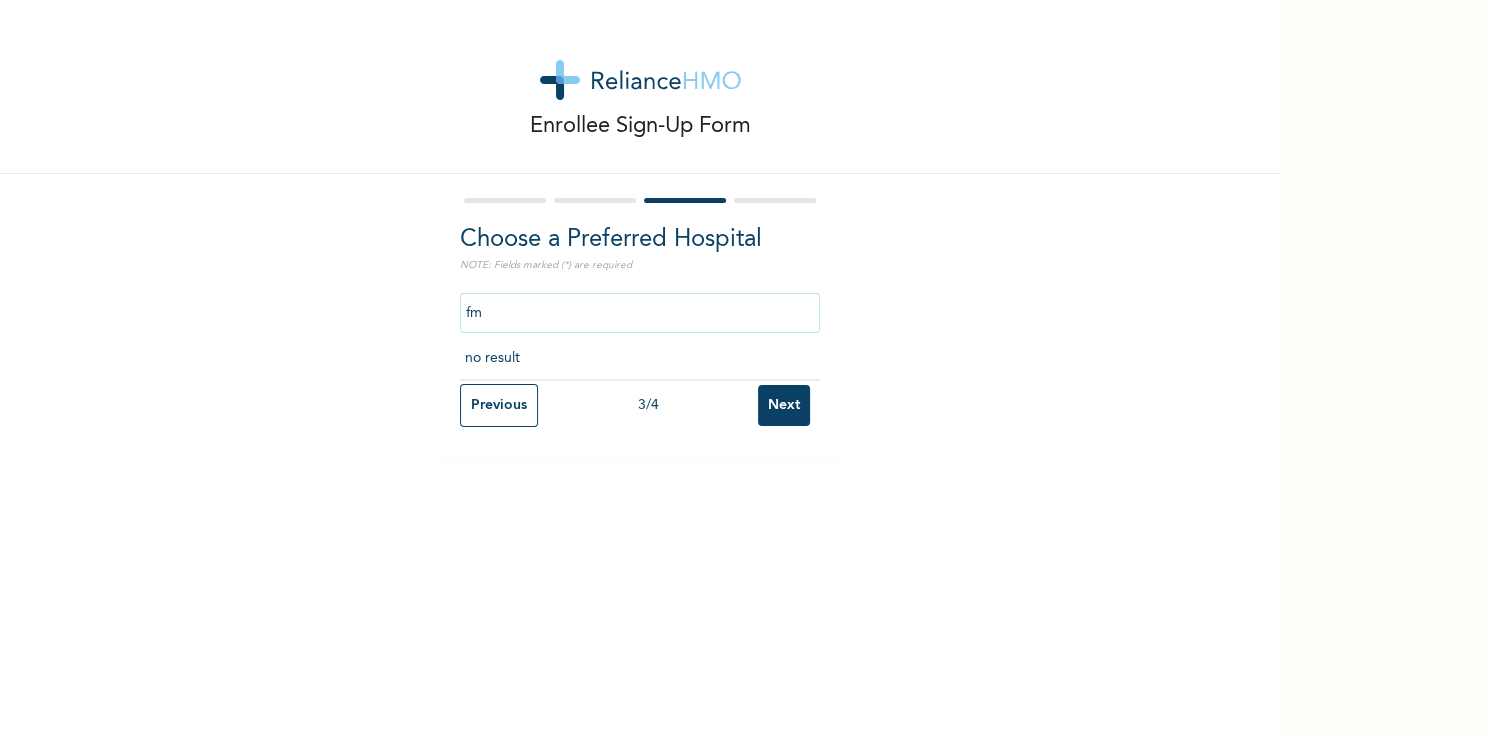 type on "f" 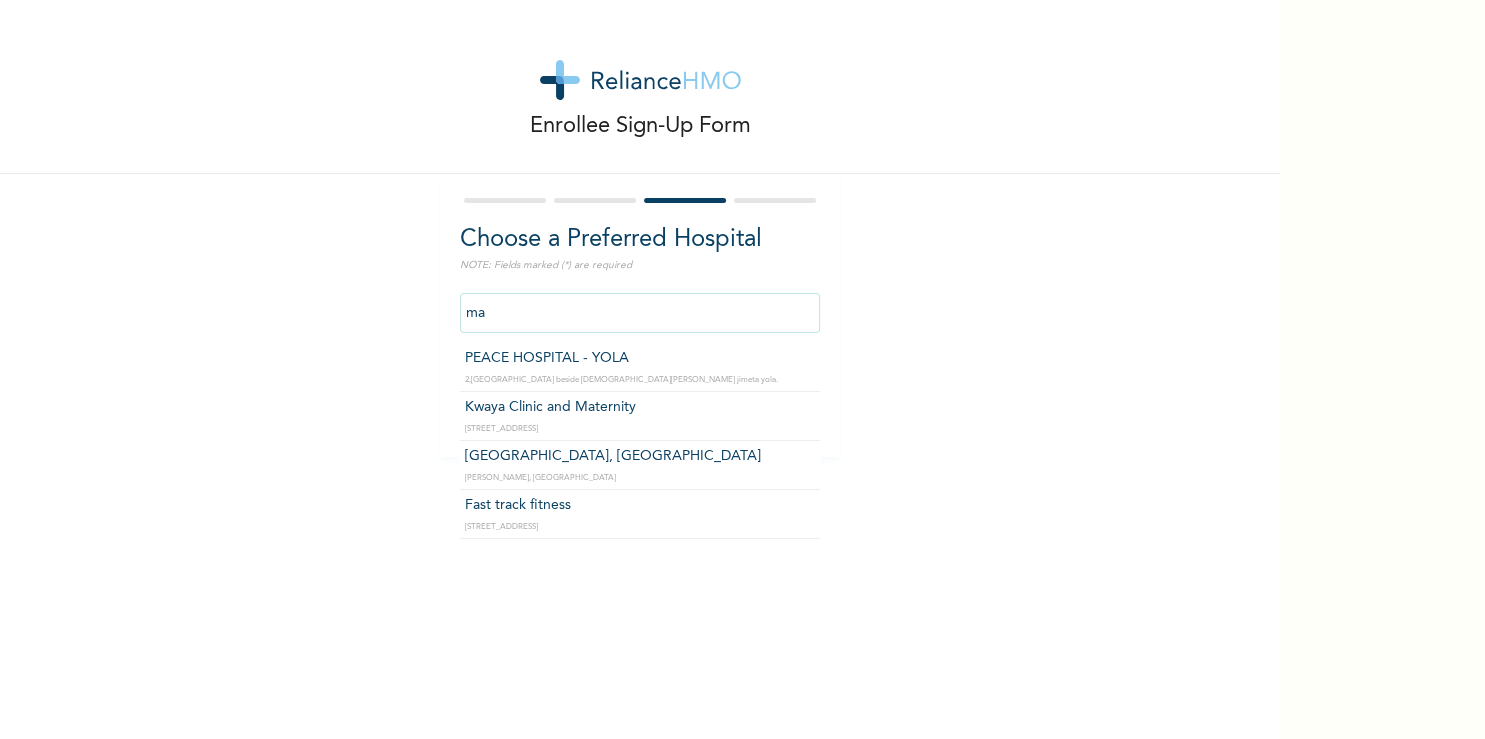 type on "m" 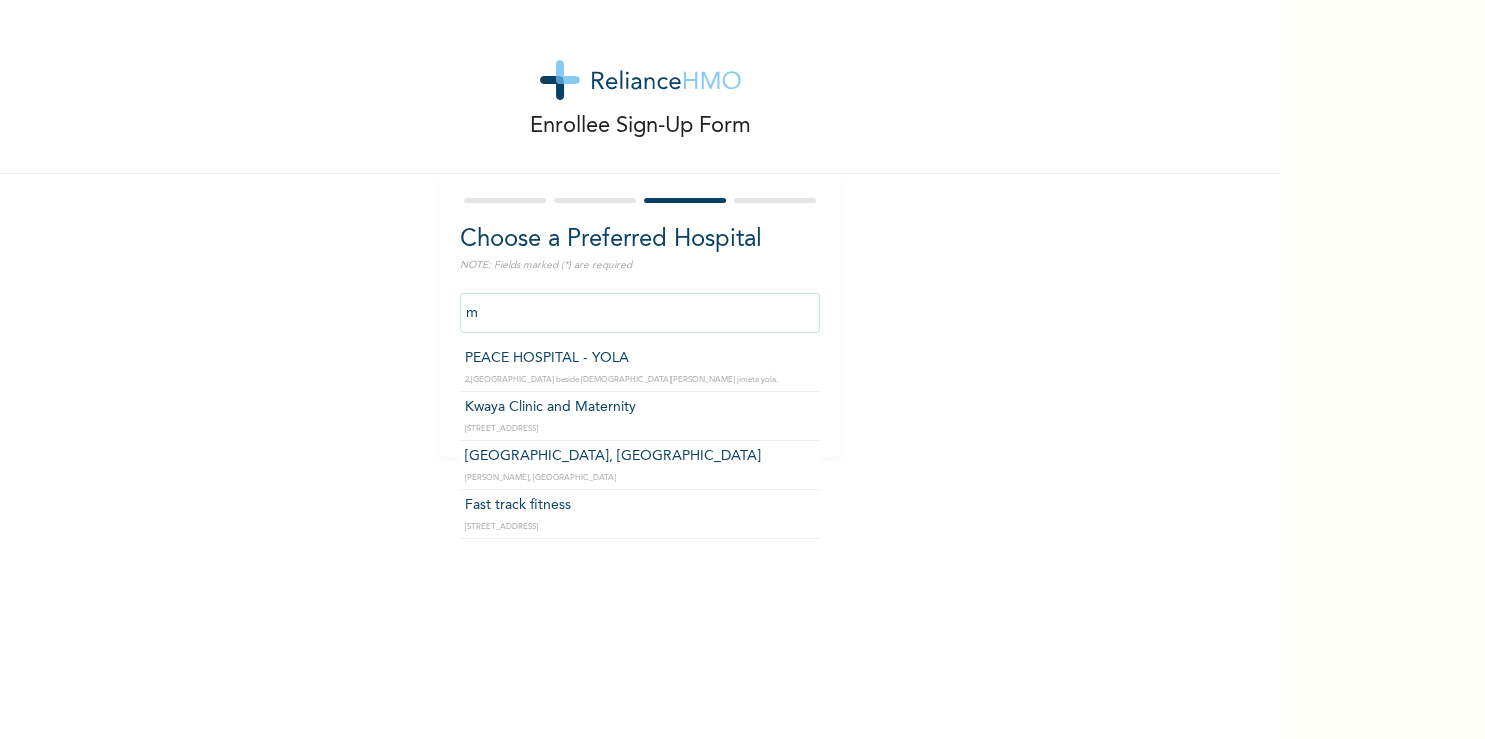 type 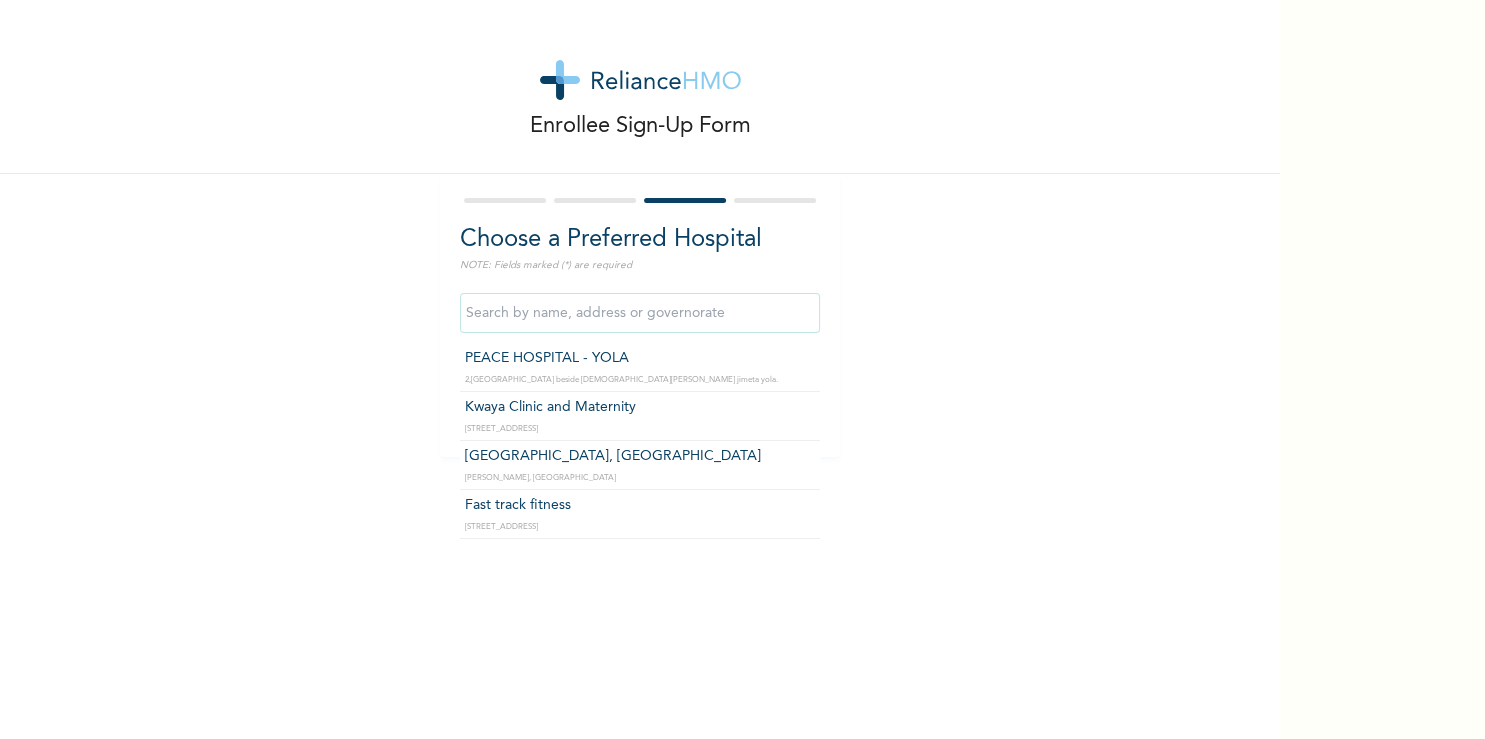 click at bounding box center [595, 200] 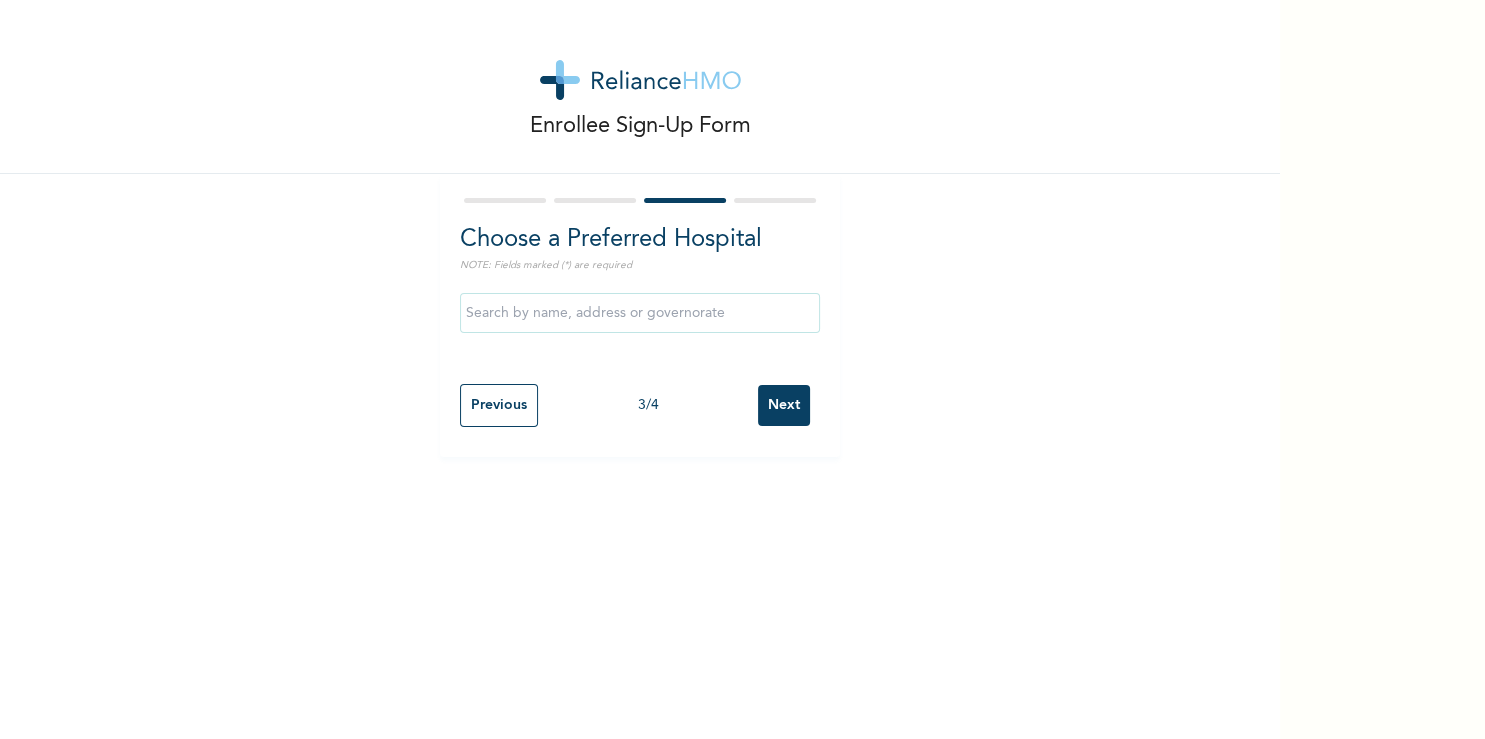 click at bounding box center (775, 200) 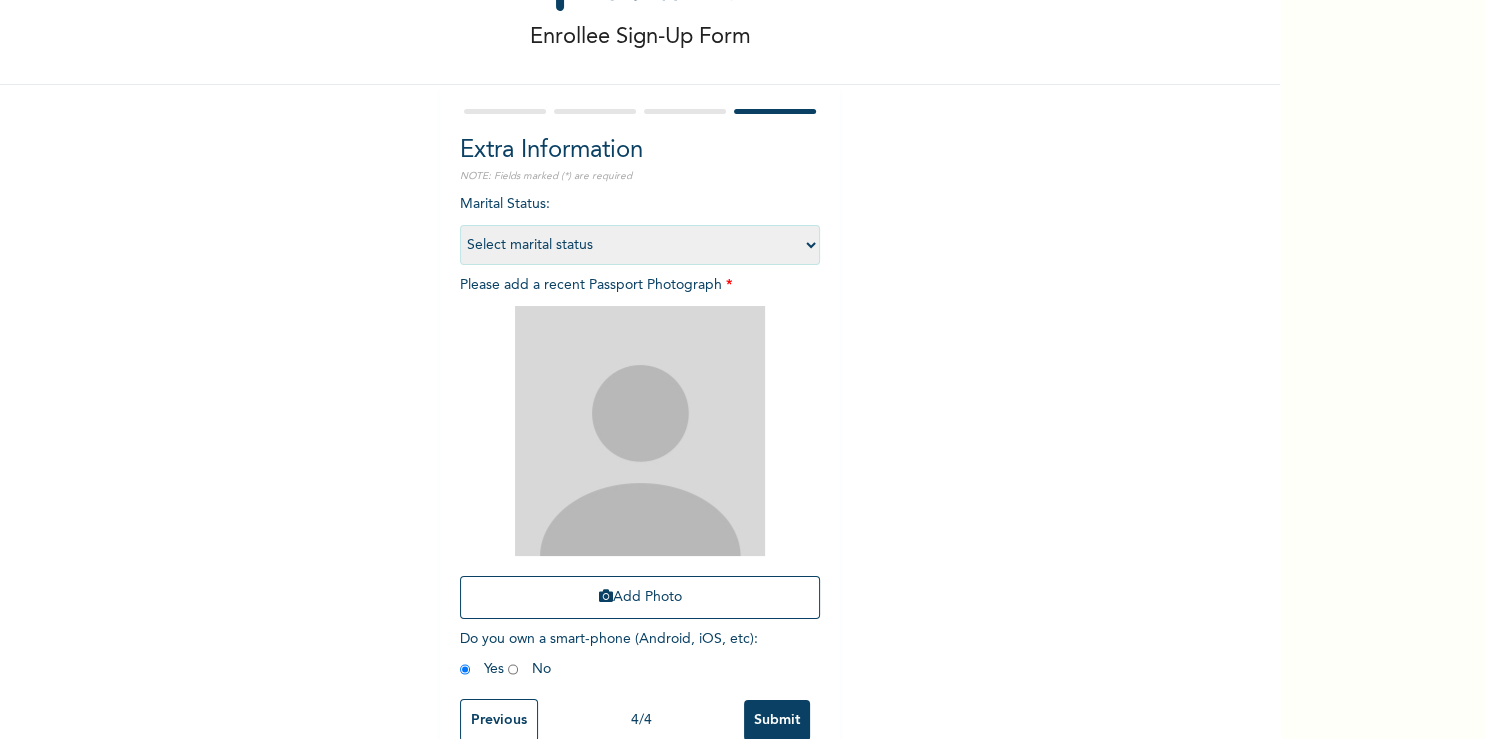 scroll, scrollTop: 91, scrollLeft: 0, axis: vertical 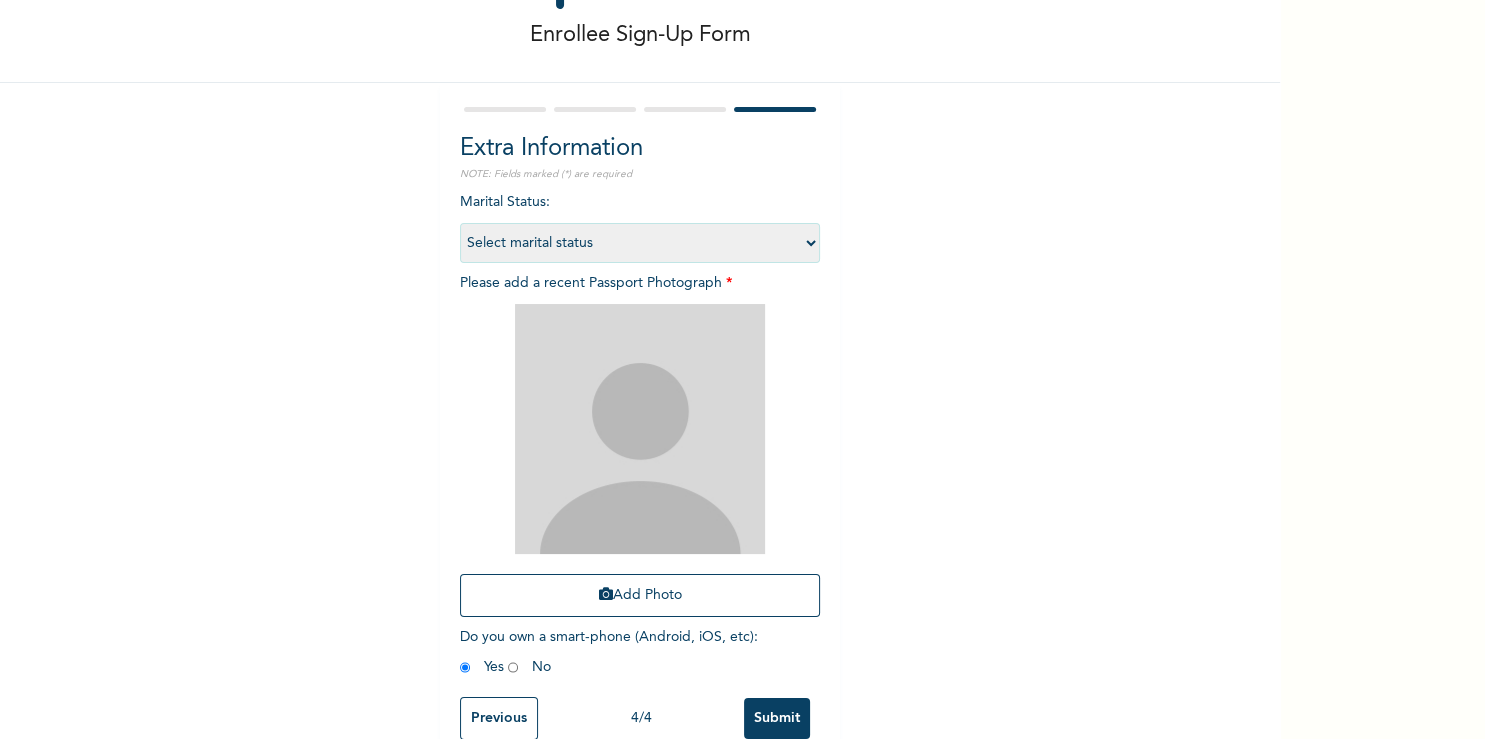 click on "Select marital status [DEMOGRAPHIC_DATA] Married [DEMOGRAPHIC_DATA] Widow/[DEMOGRAPHIC_DATA]" at bounding box center [640, 243] 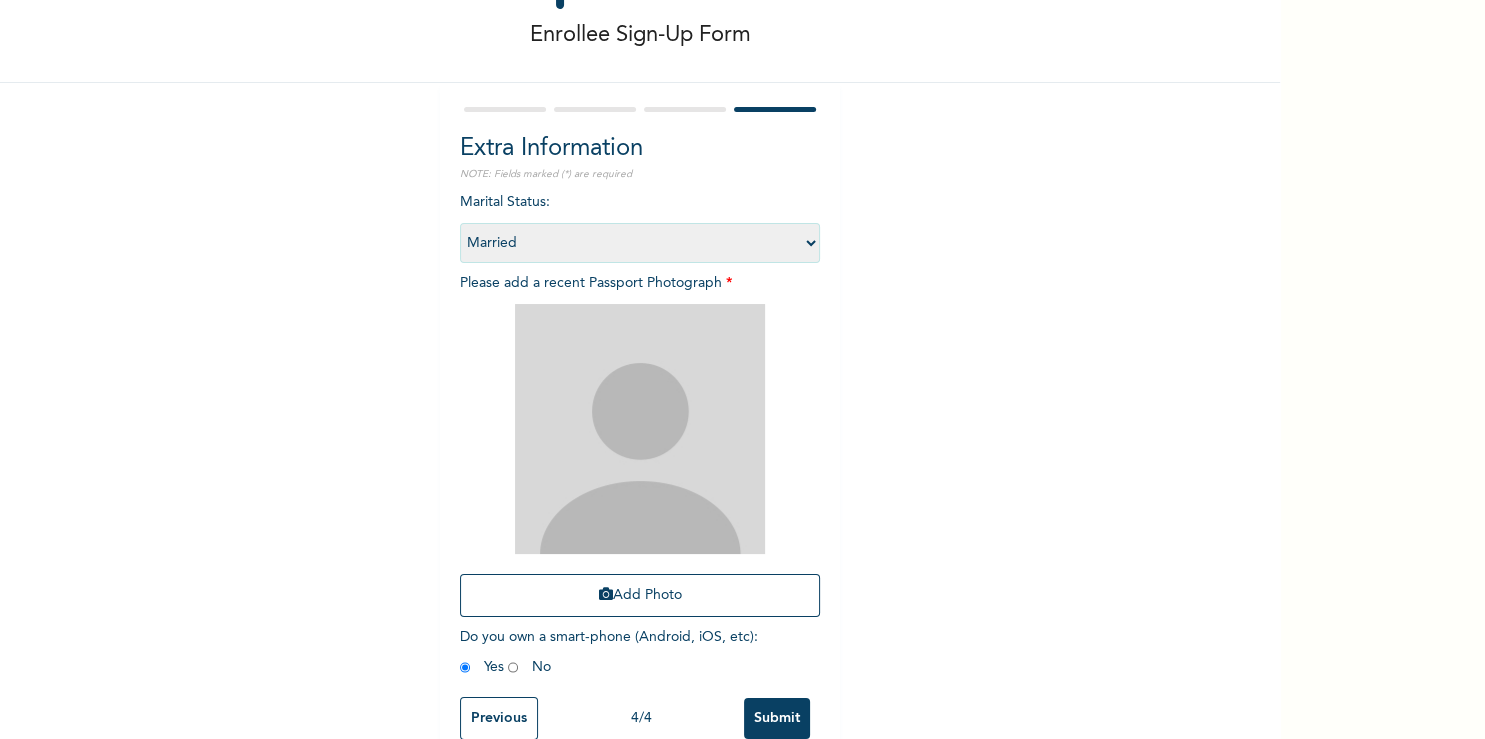 click on "Married" at bounding box center [0, 0] 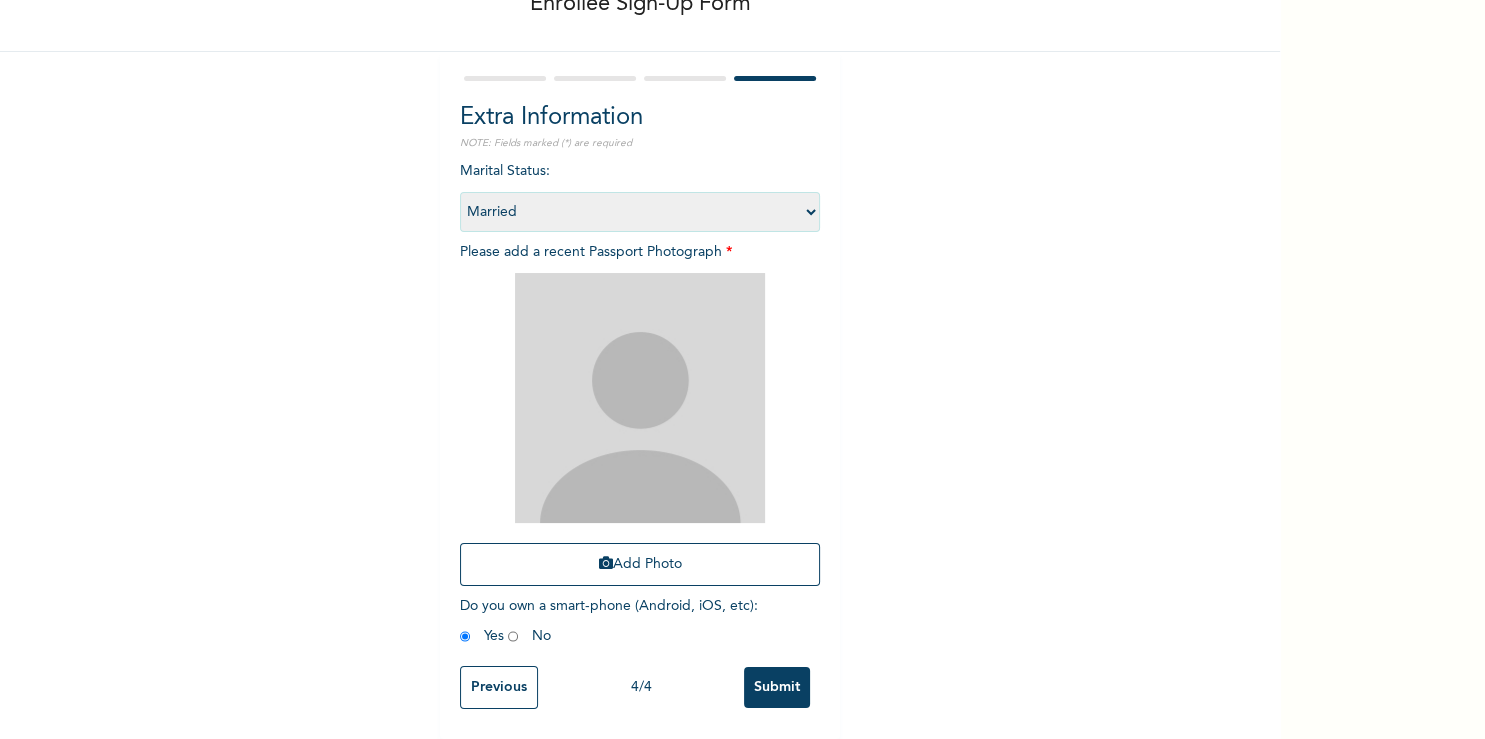 click on "Select marital status [DEMOGRAPHIC_DATA] Married [DEMOGRAPHIC_DATA] Widow/[DEMOGRAPHIC_DATA]" at bounding box center [640, 212] 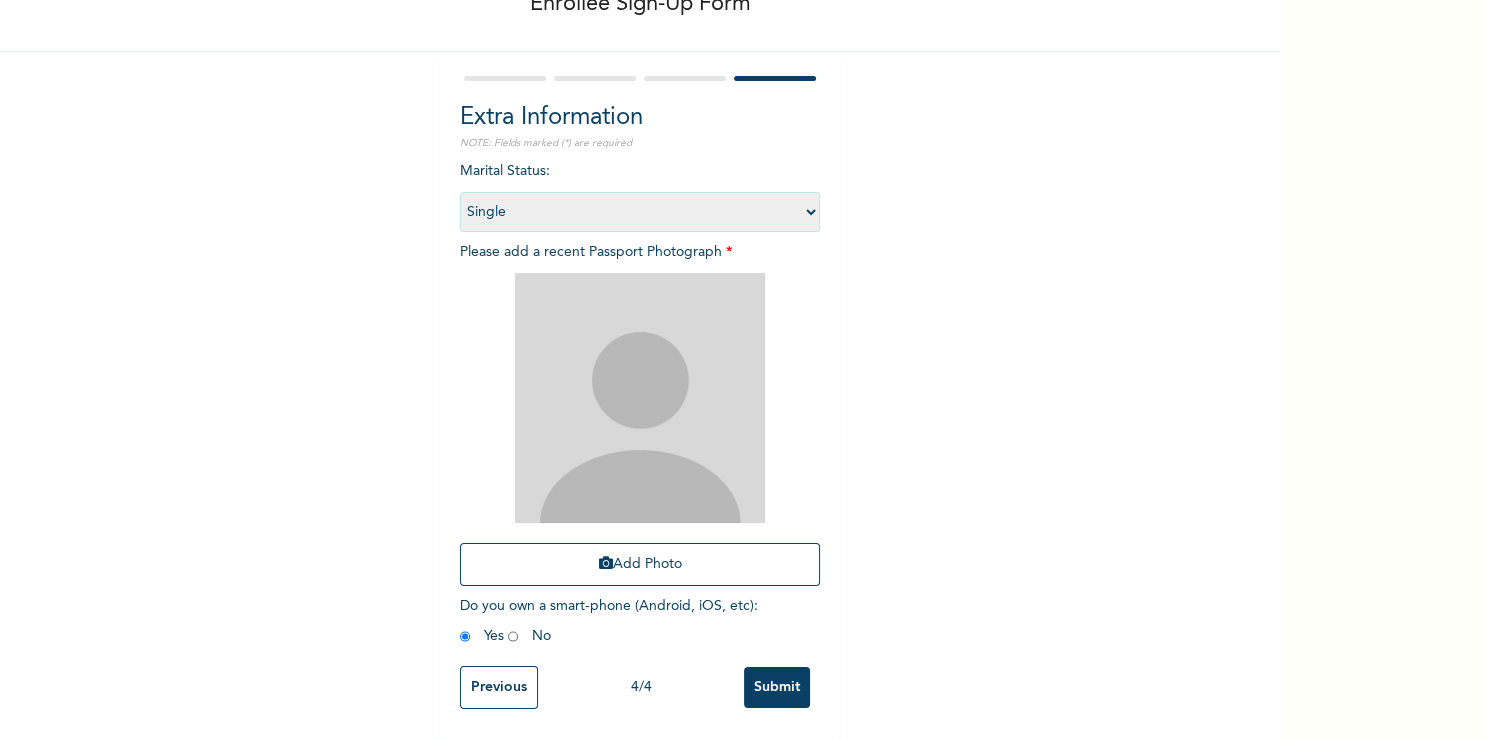 click on "Single" at bounding box center (0, 0) 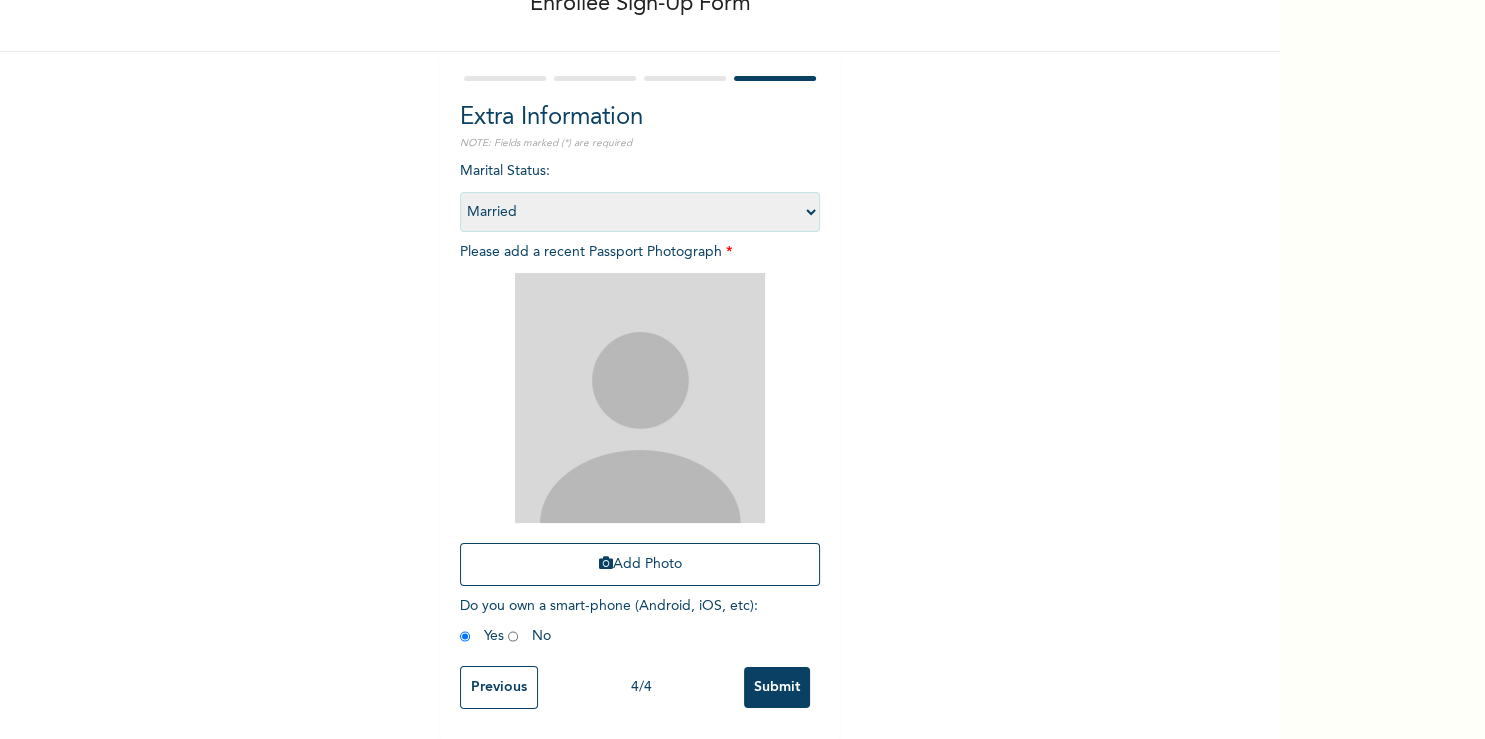 click on "Married" at bounding box center [0, 0] 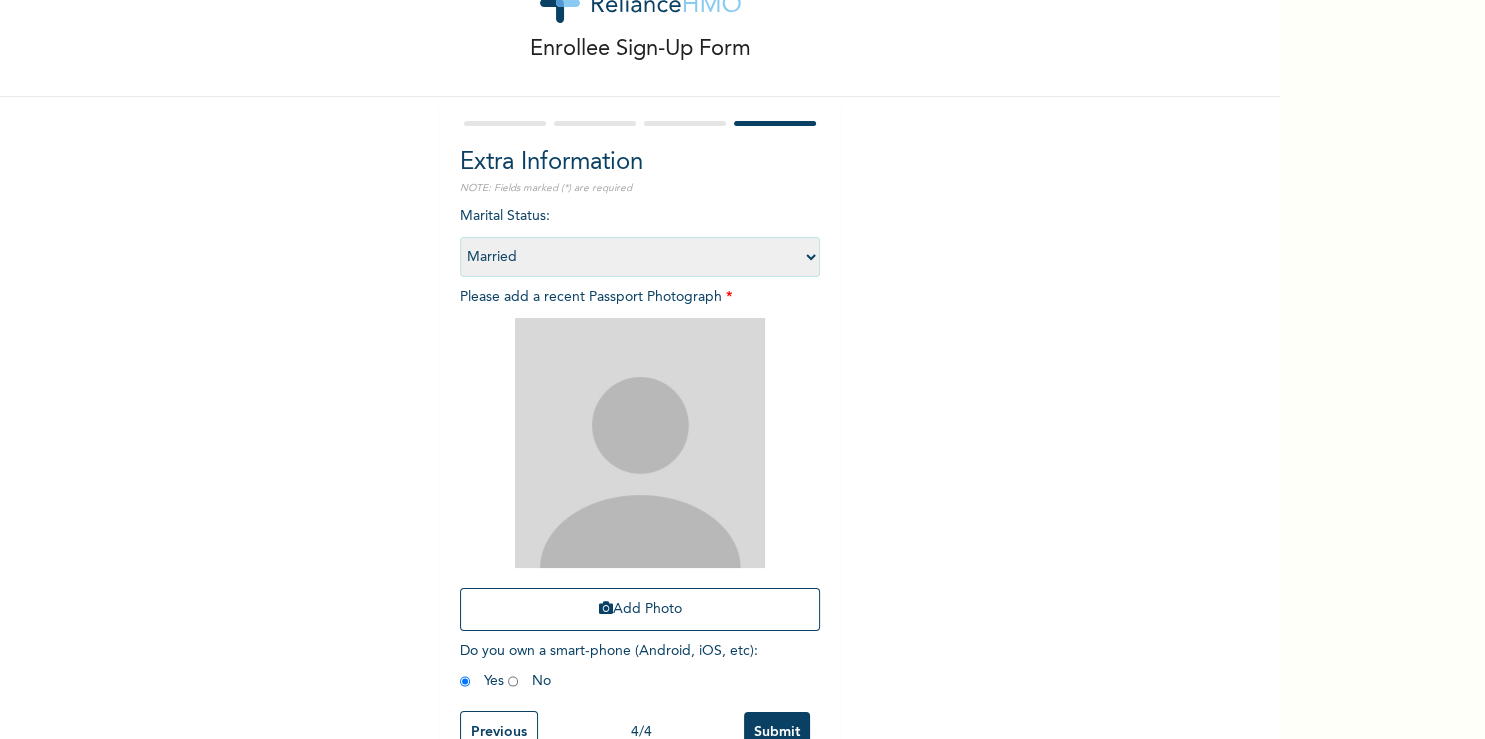 scroll, scrollTop: 32, scrollLeft: 0, axis: vertical 